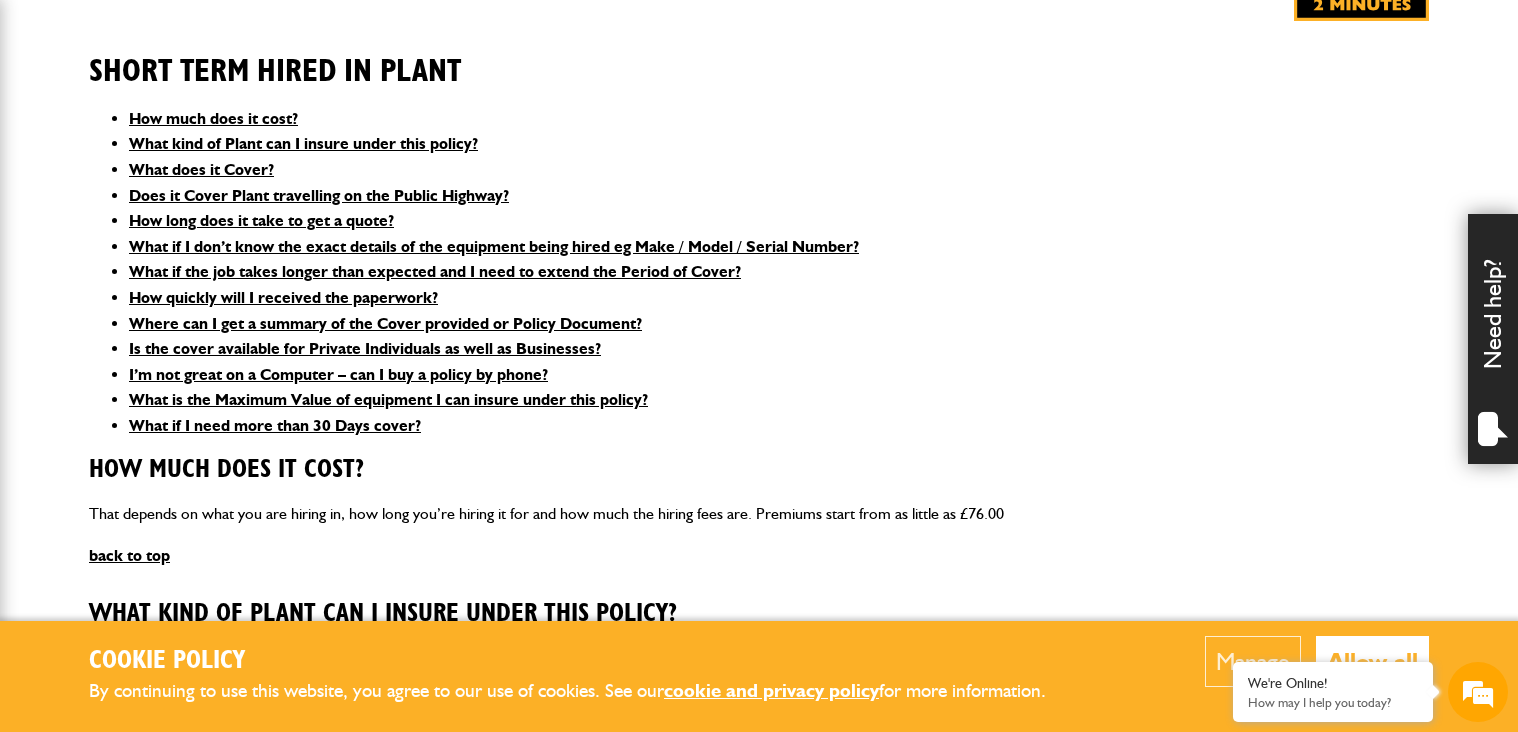 scroll, scrollTop: 500, scrollLeft: 0, axis: vertical 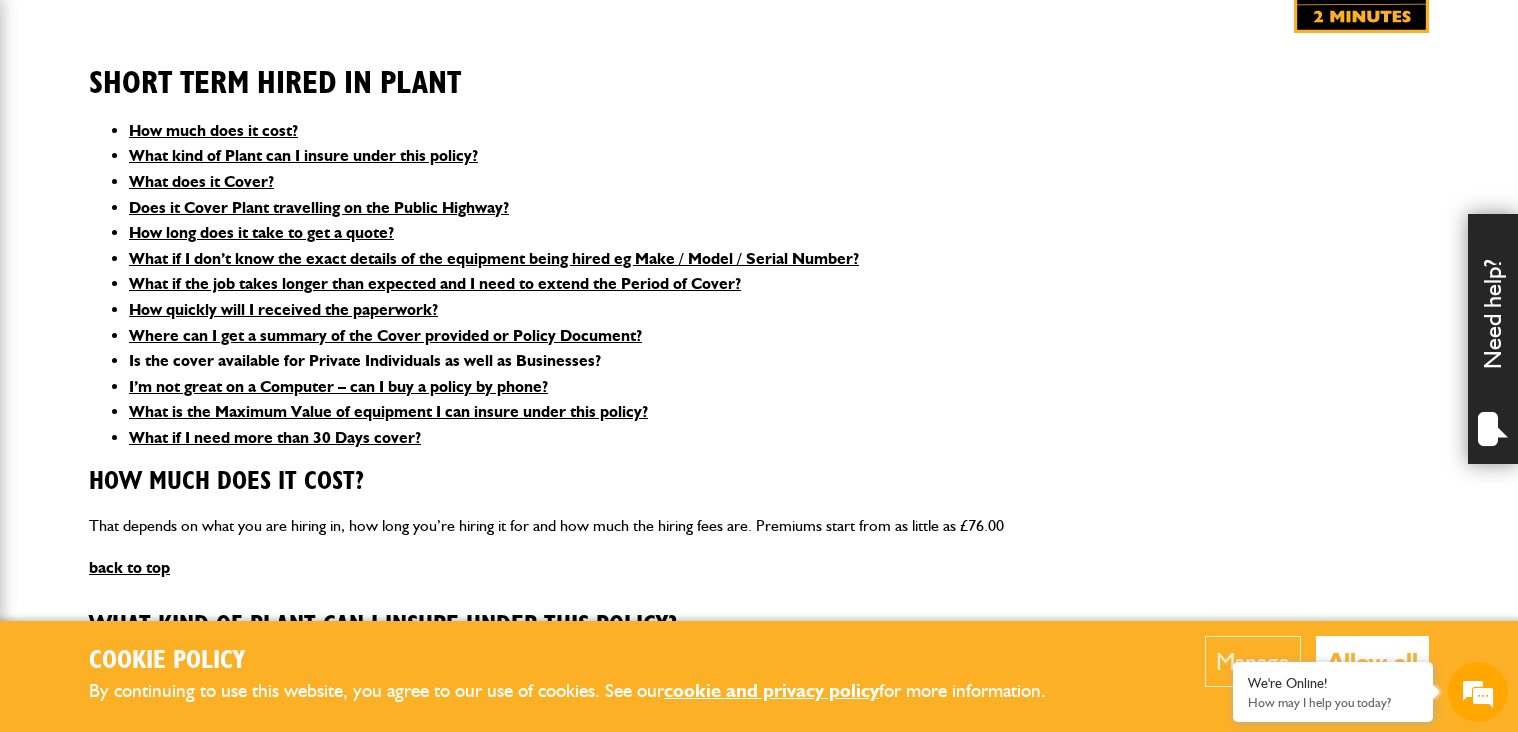 click on "Is the cover available for Private Individuals as well as Businesses?" at bounding box center [365, 360] 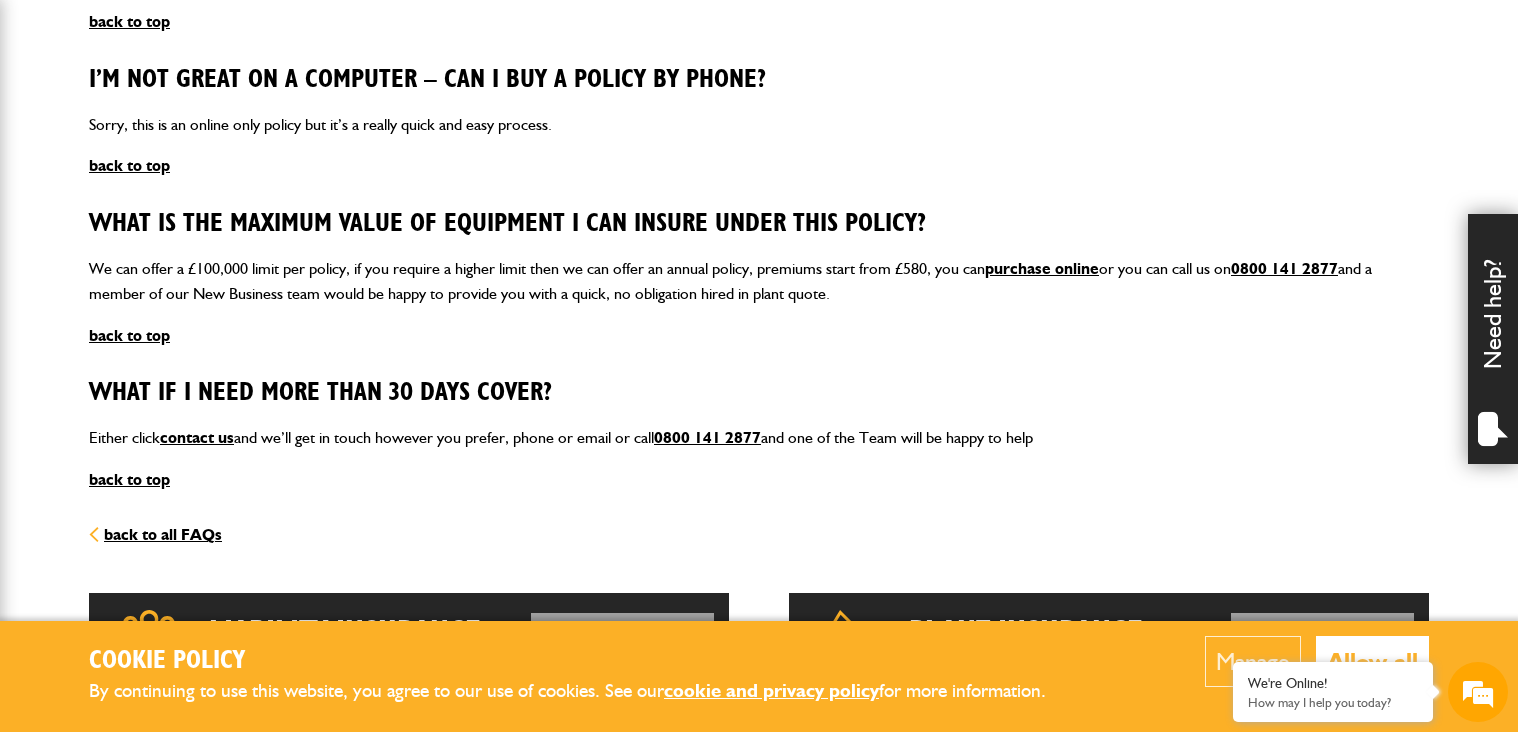 scroll, scrollTop: 2592, scrollLeft: 0, axis: vertical 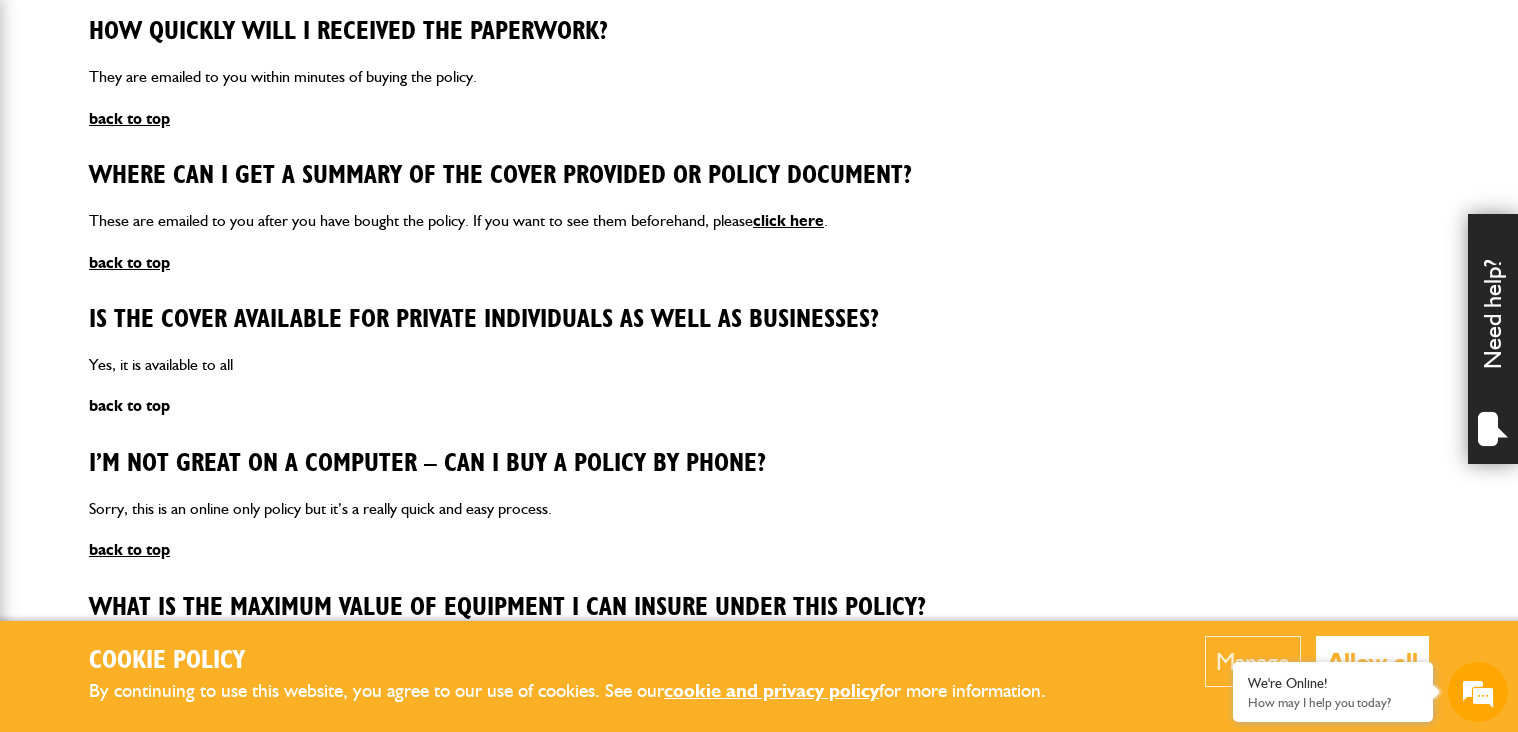 click on "back to top" at bounding box center [129, 405] 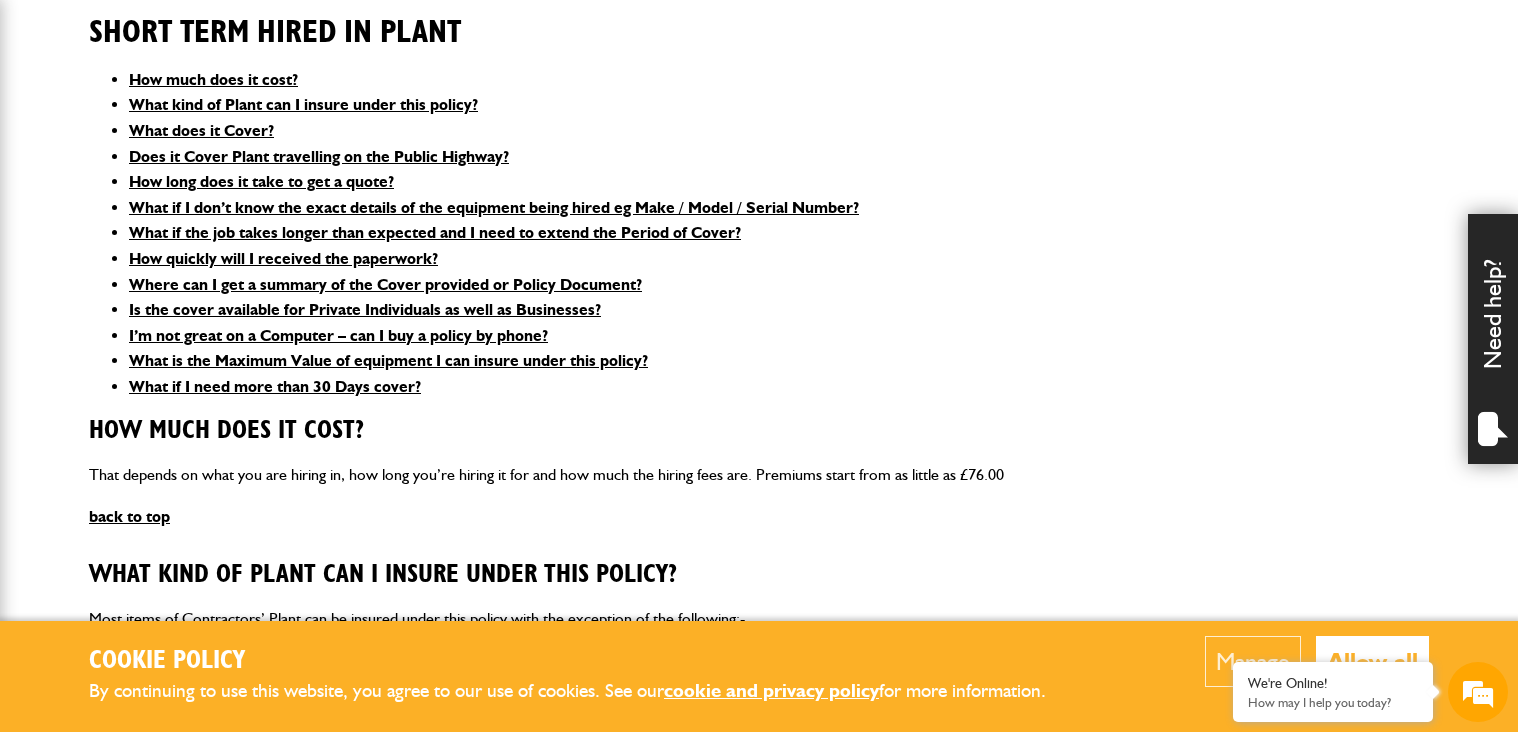 scroll, scrollTop: 501, scrollLeft: 0, axis: vertical 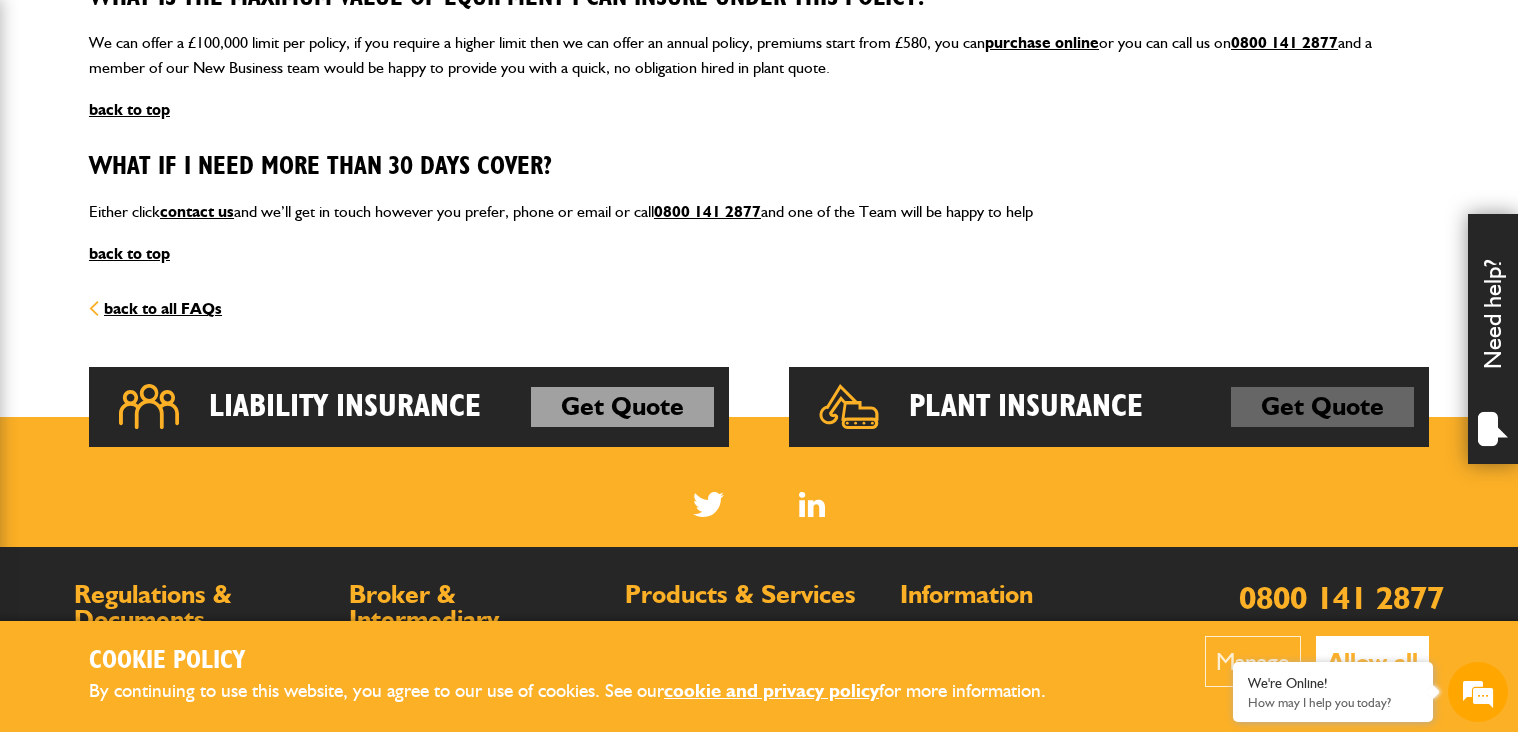 click on "Get Quote" at bounding box center (1322, 407) 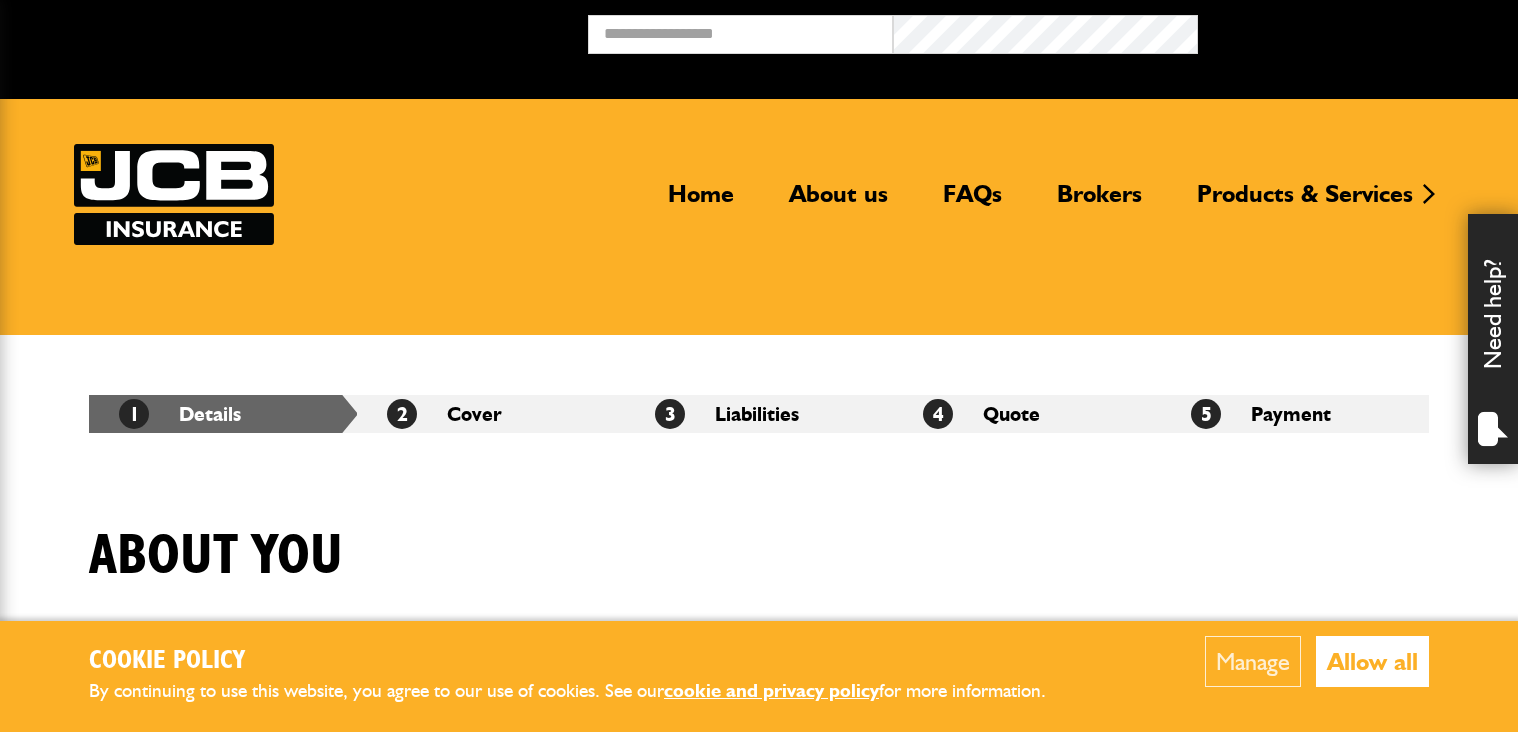 scroll, scrollTop: 0, scrollLeft: 0, axis: both 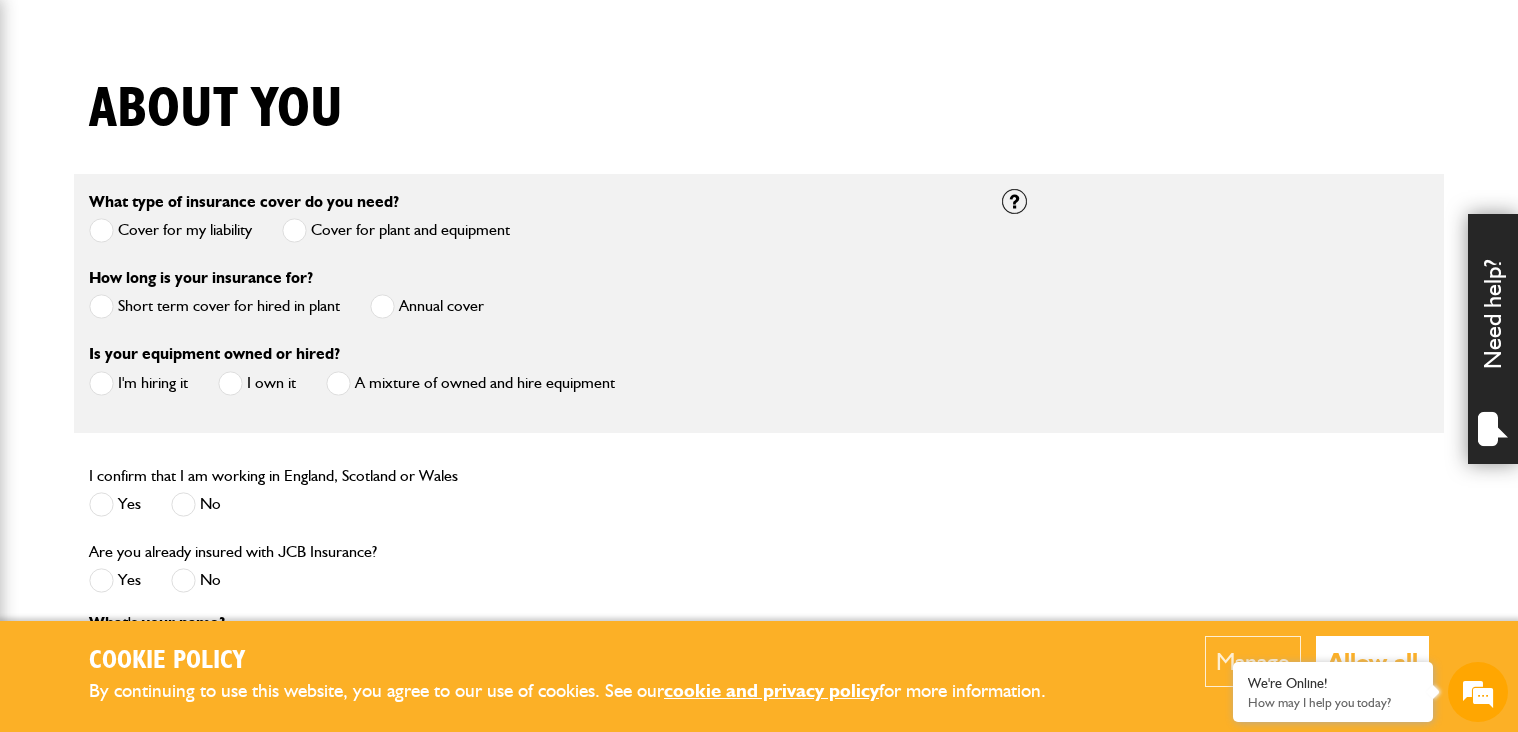 click at bounding box center (101, 230) 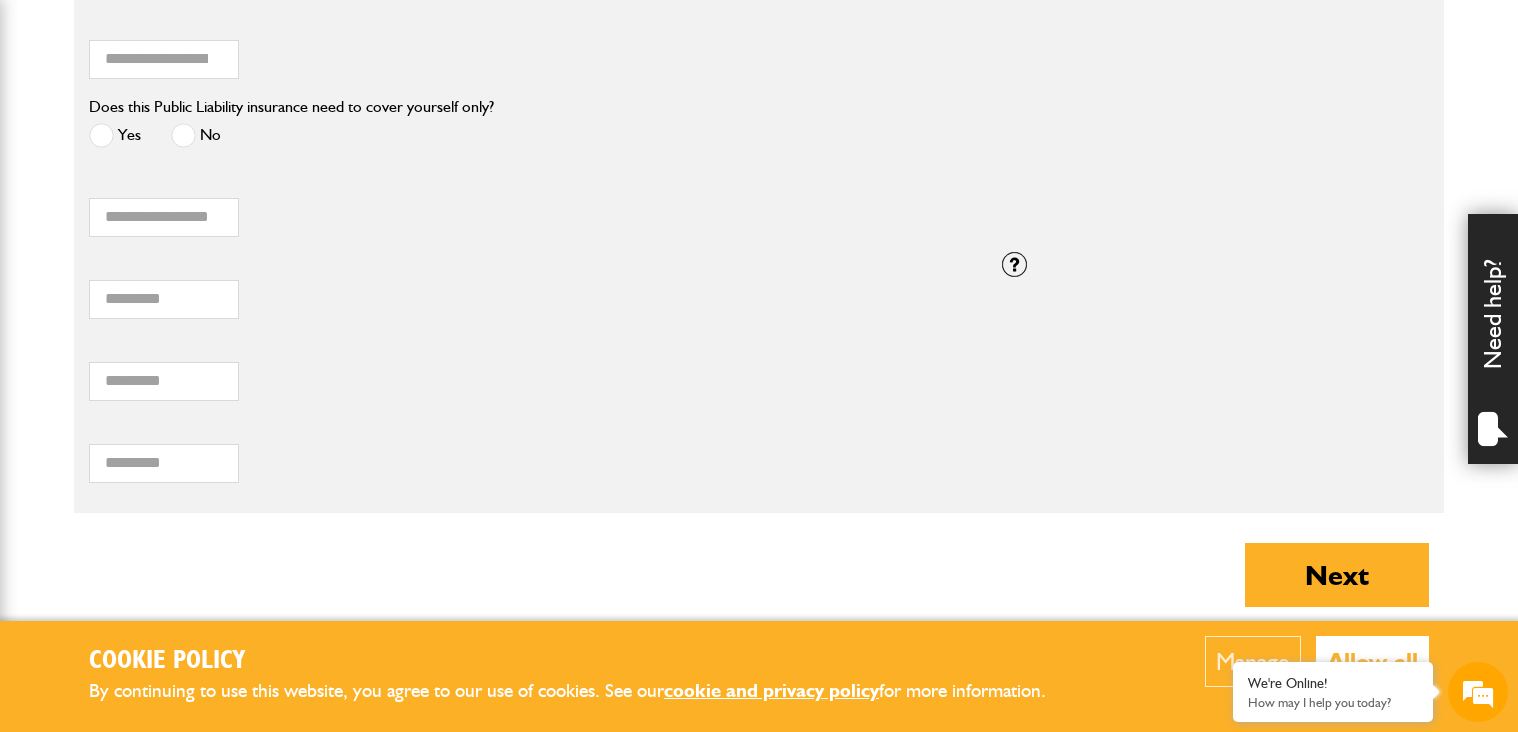 scroll, scrollTop: 1976, scrollLeft: 0, axis: vertical 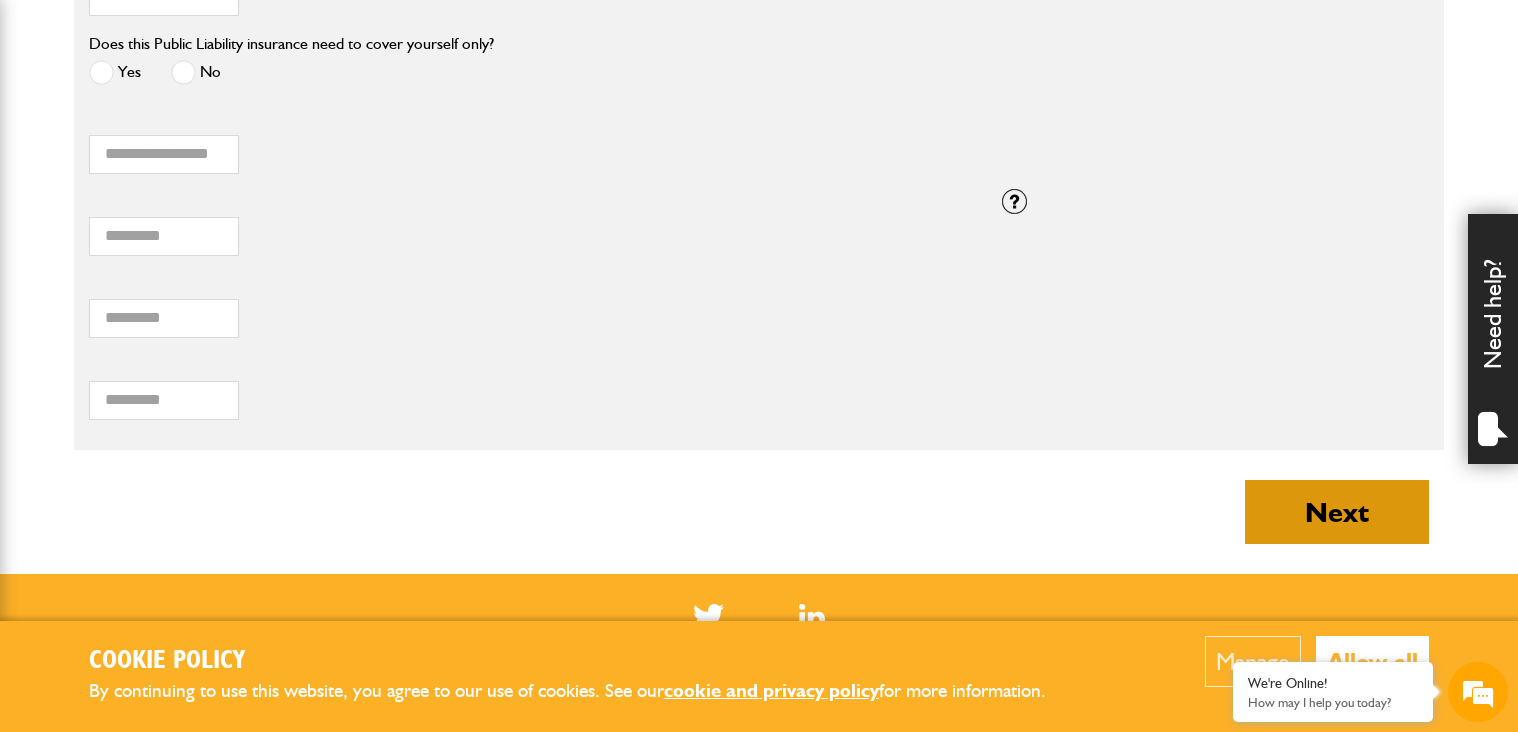 click on "Next" at bounding box center [1337, 512] 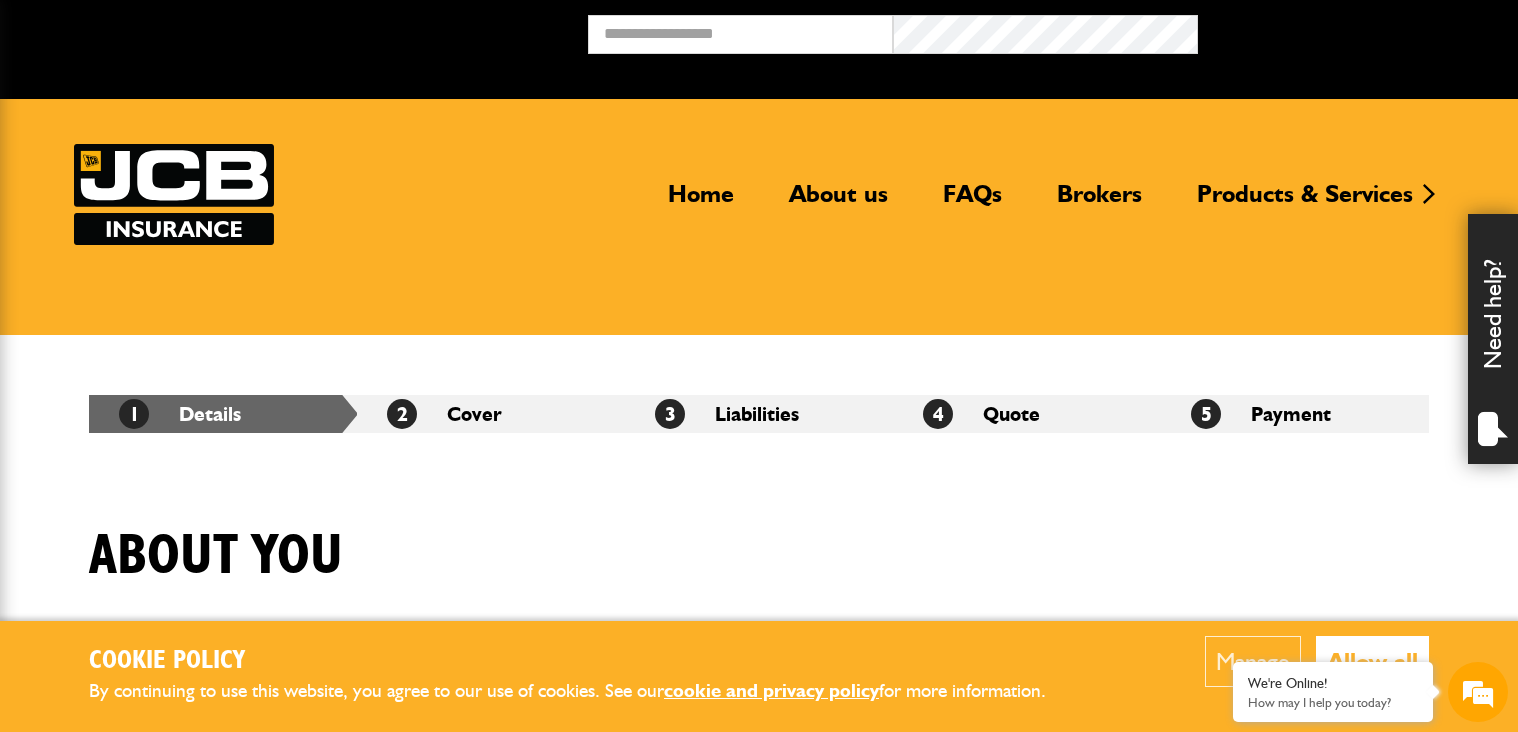 scroll, scrollTop: 0, scrollLeft: 0, axis: both 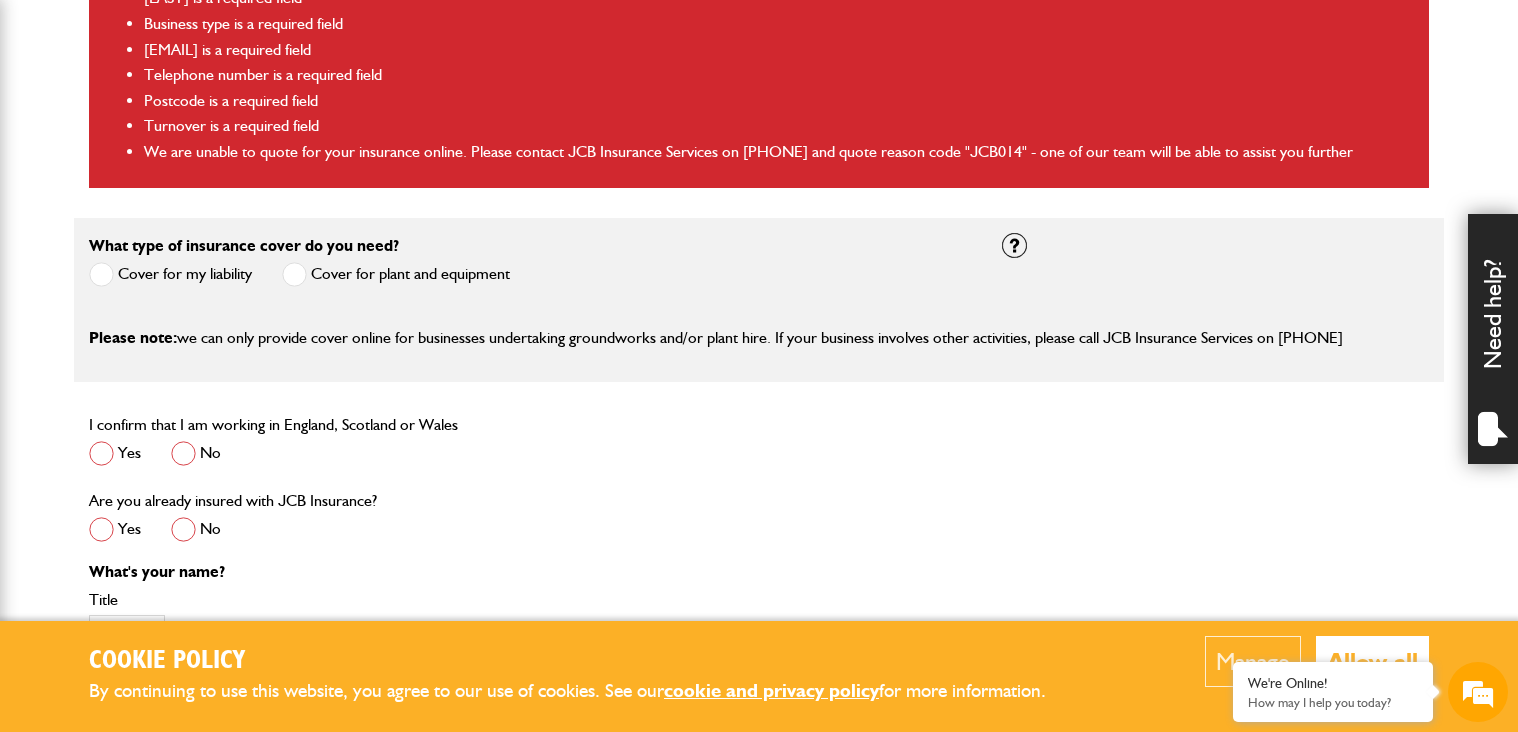 click at bounding box center [294, 274] 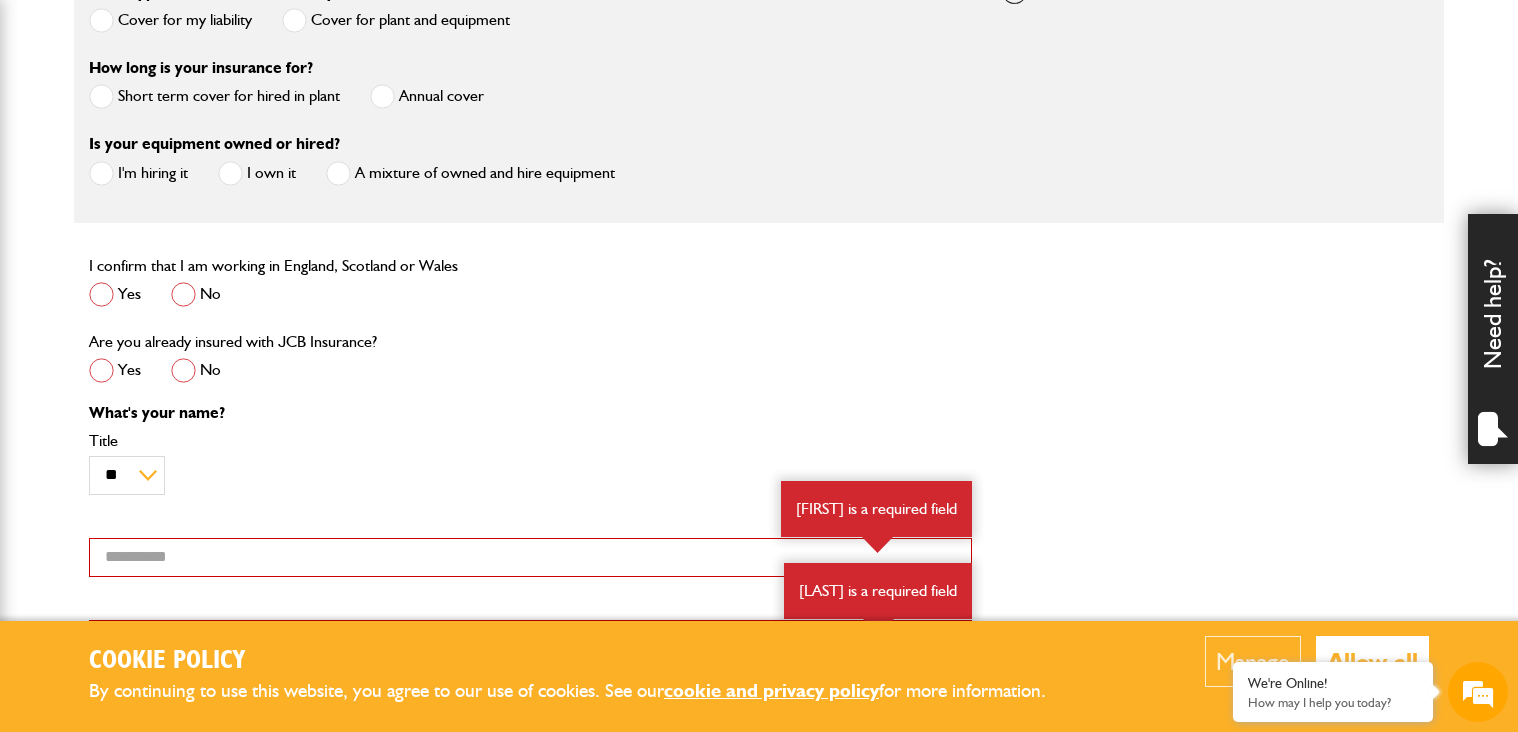 scroll, scrollTop: 1002, scrollLeft: 0, axis: vertical 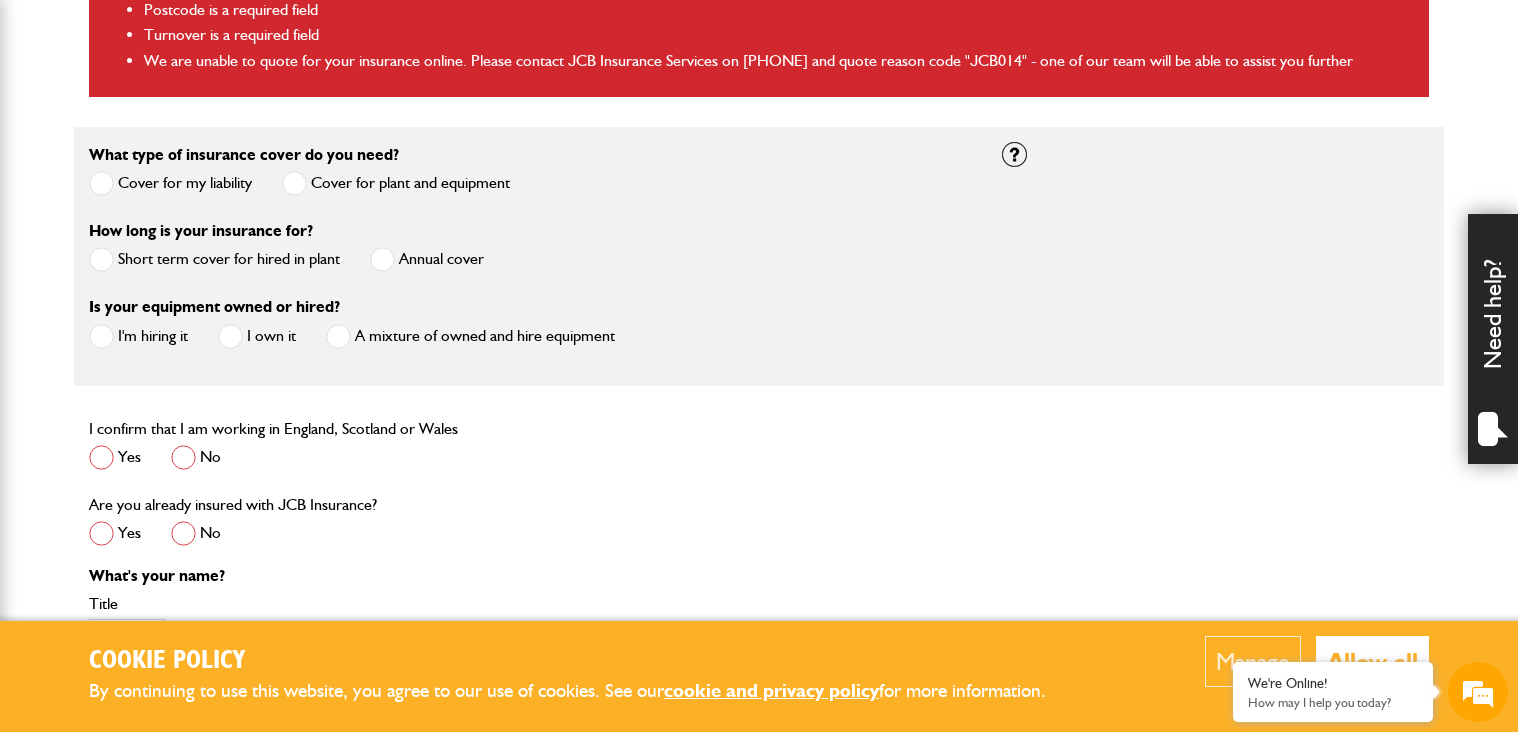 click on "Short term cover for hired in plant" at bounding box center [214, 259] 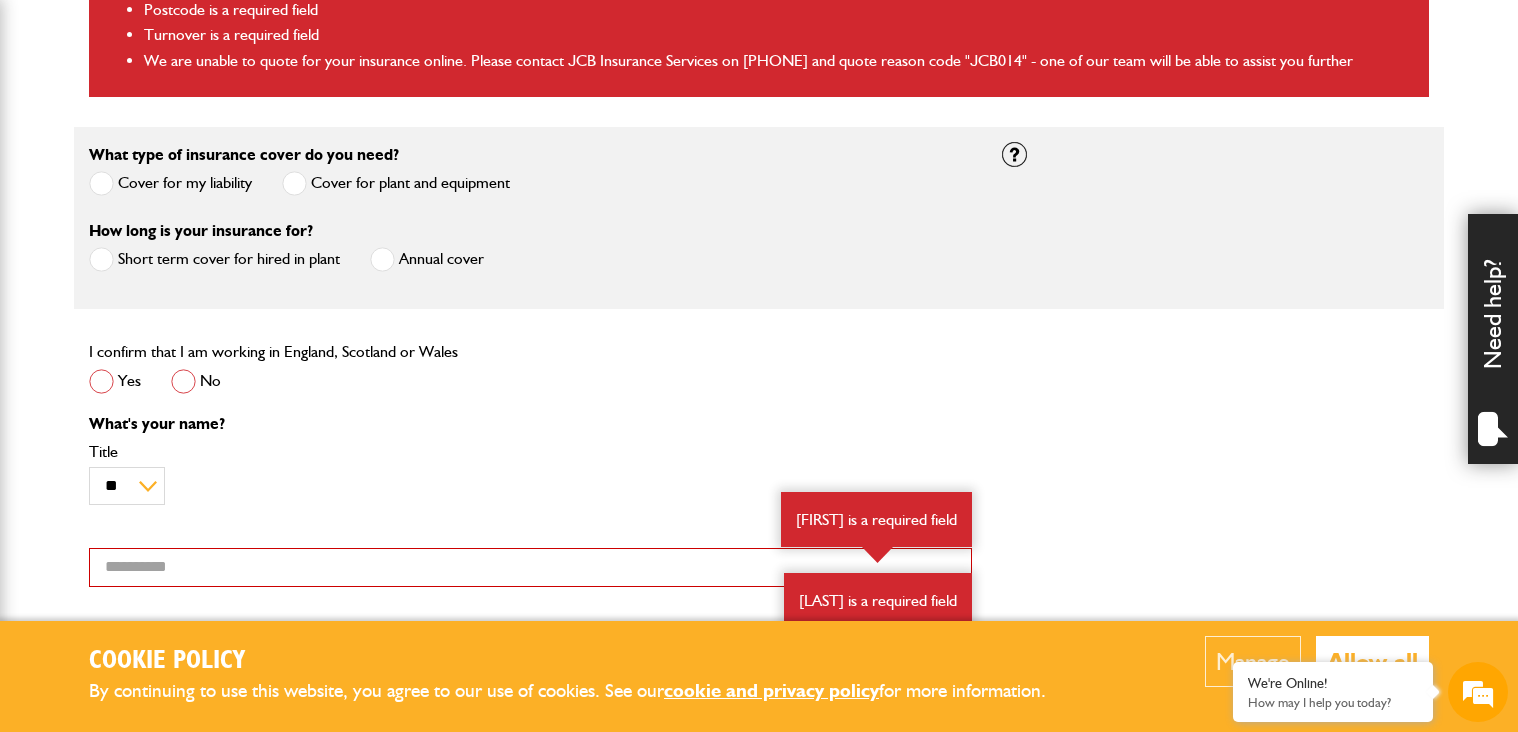 click at bounding box center [101, 381] 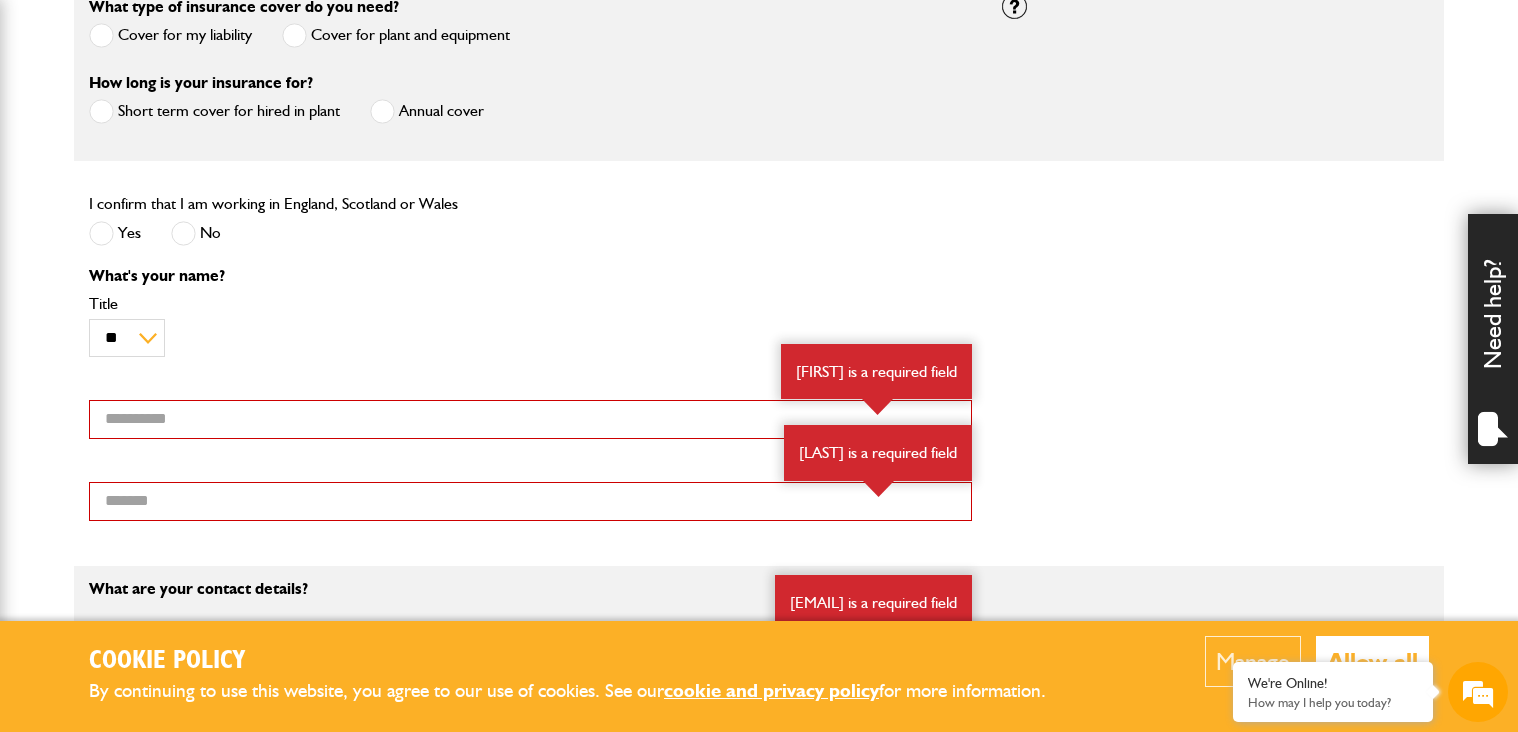 scroll, scrollTop: 993, scrollLeft: 0, axis: vertical 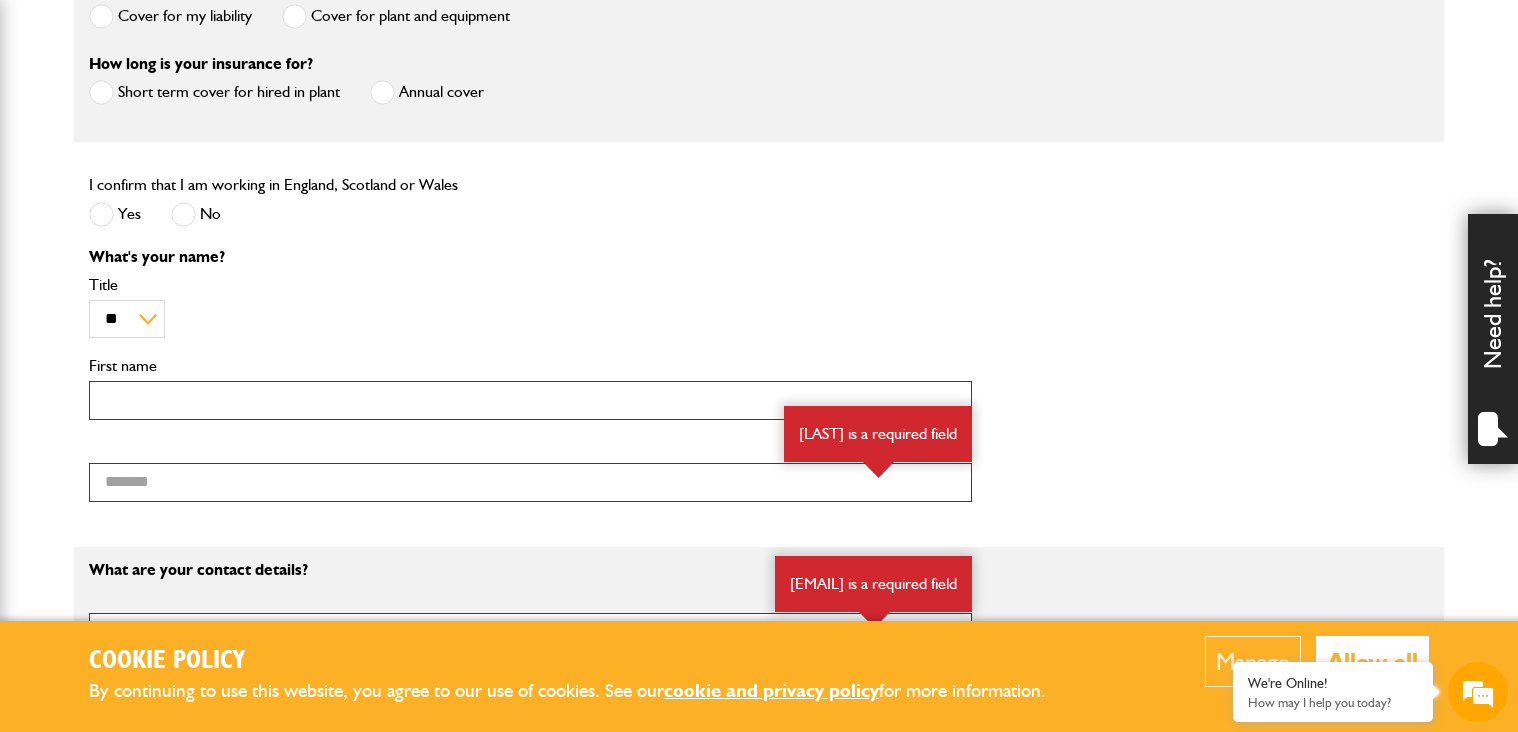 click on "First name" at bounding box center (530, 400) 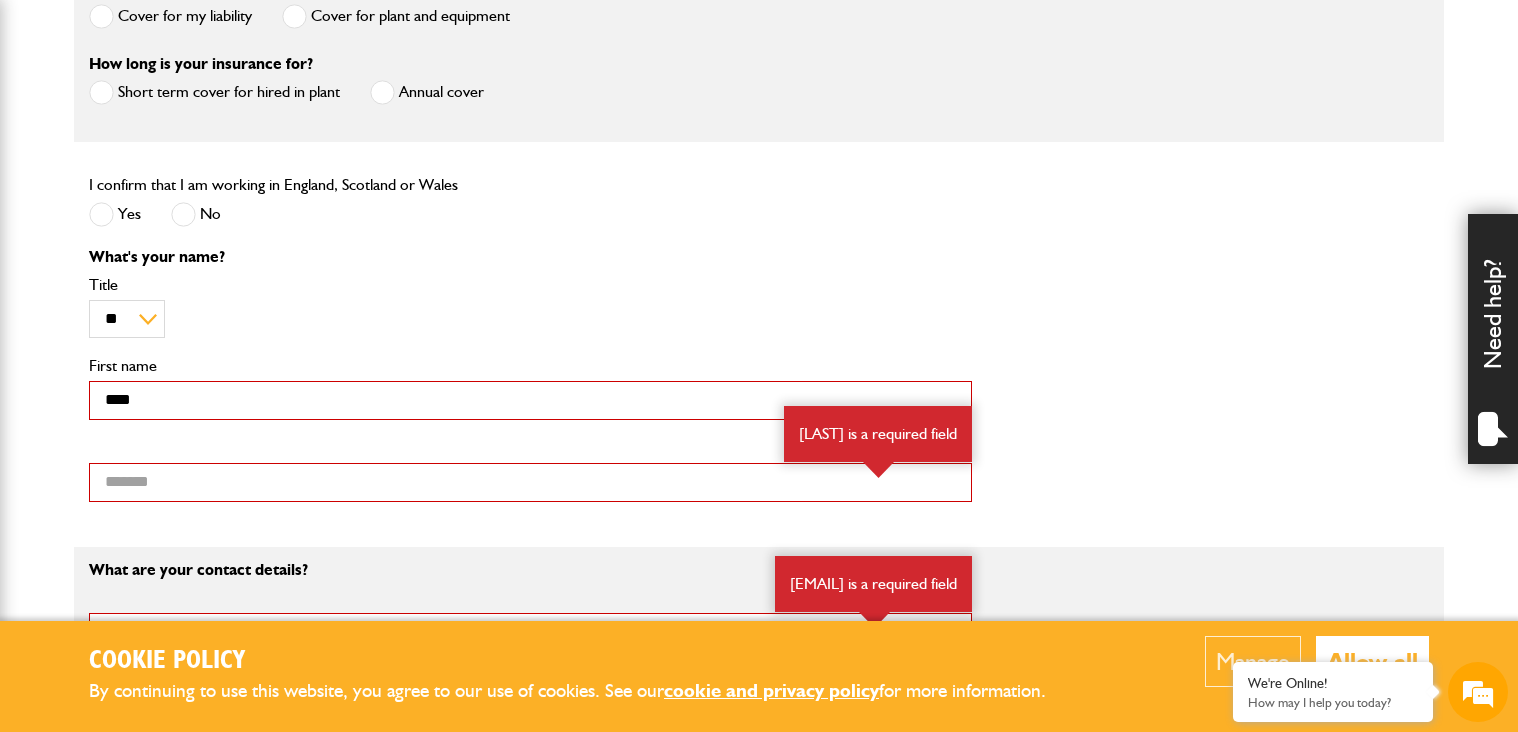 type on "*****" 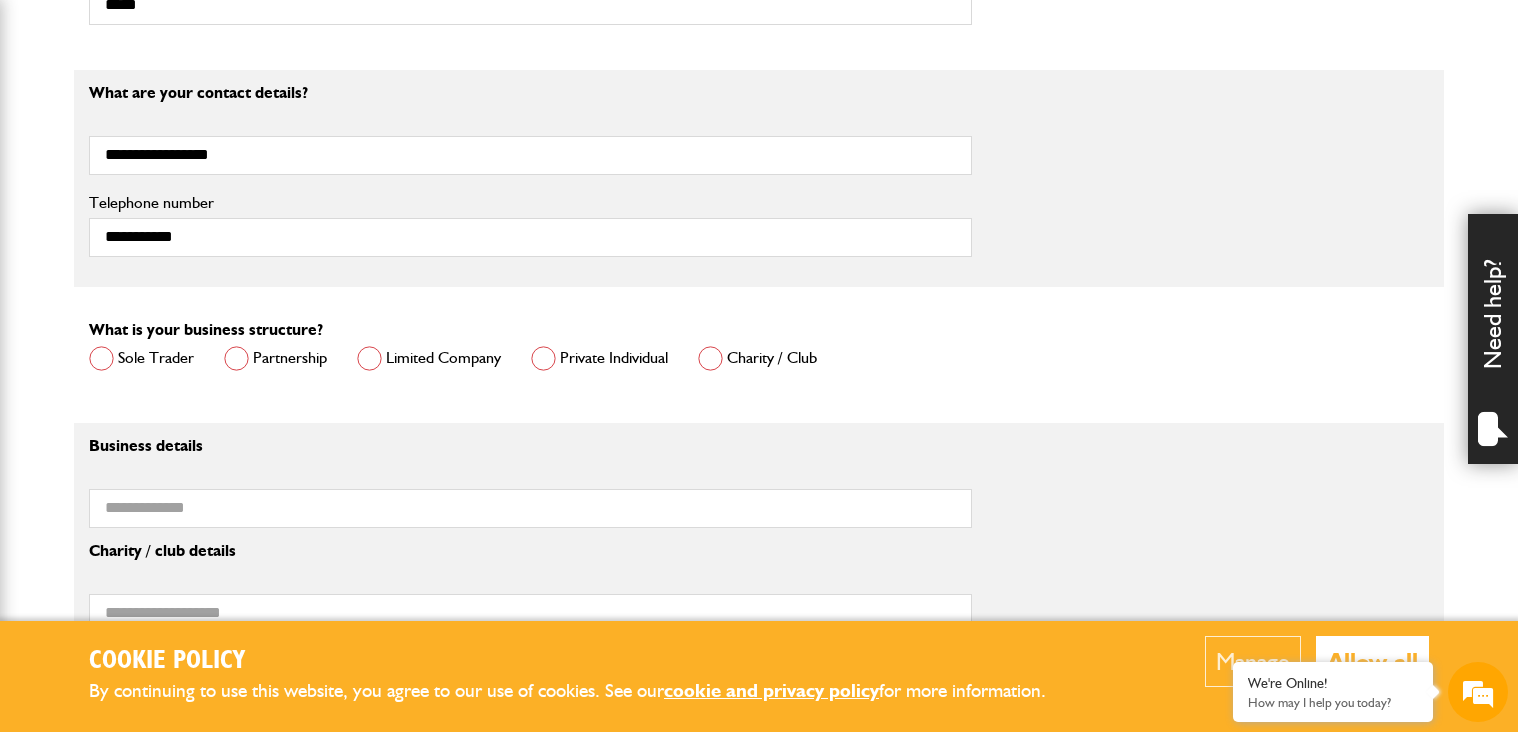 scroll, scrollTop: 1509, scrollLeft: 0, axis: vertical 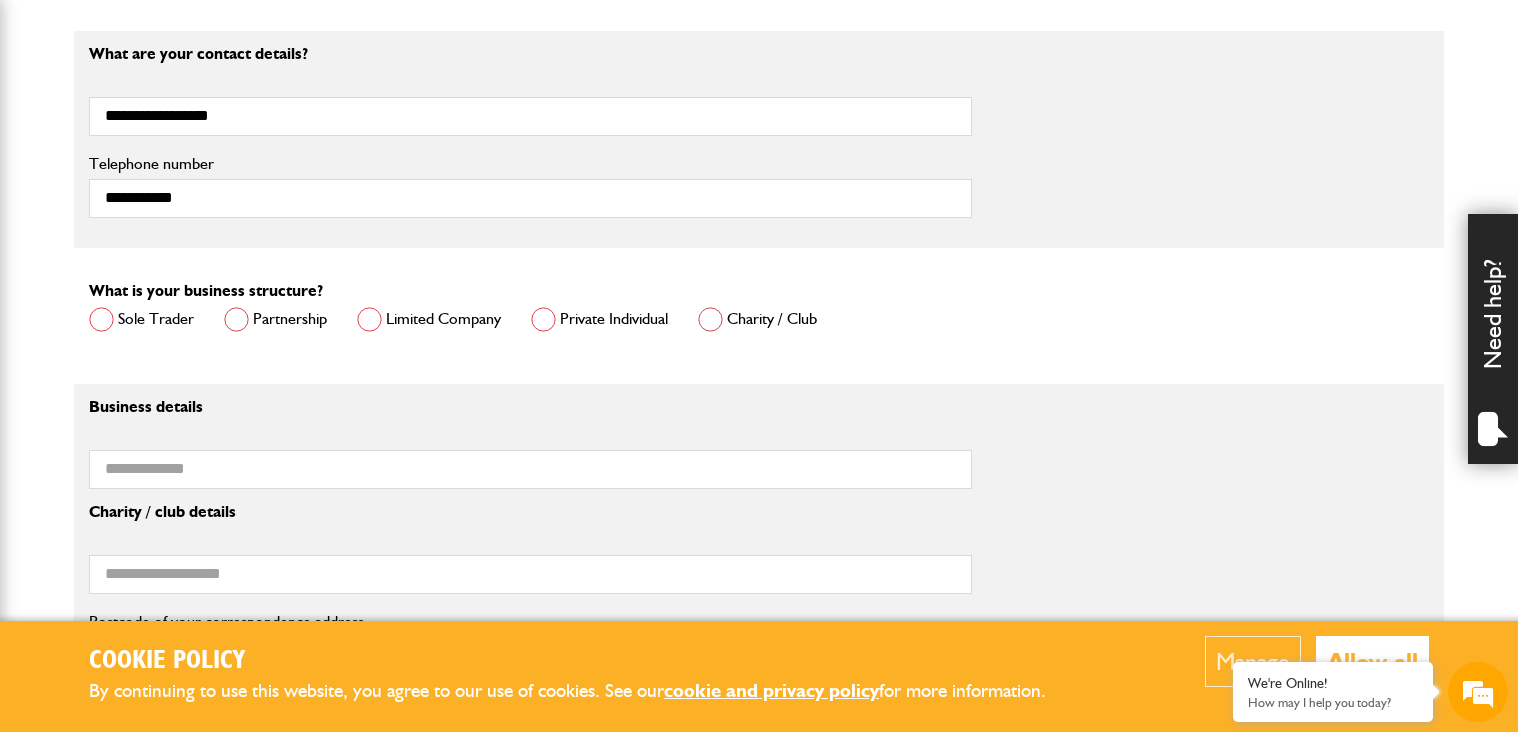 click at bounding box center (543, 319) 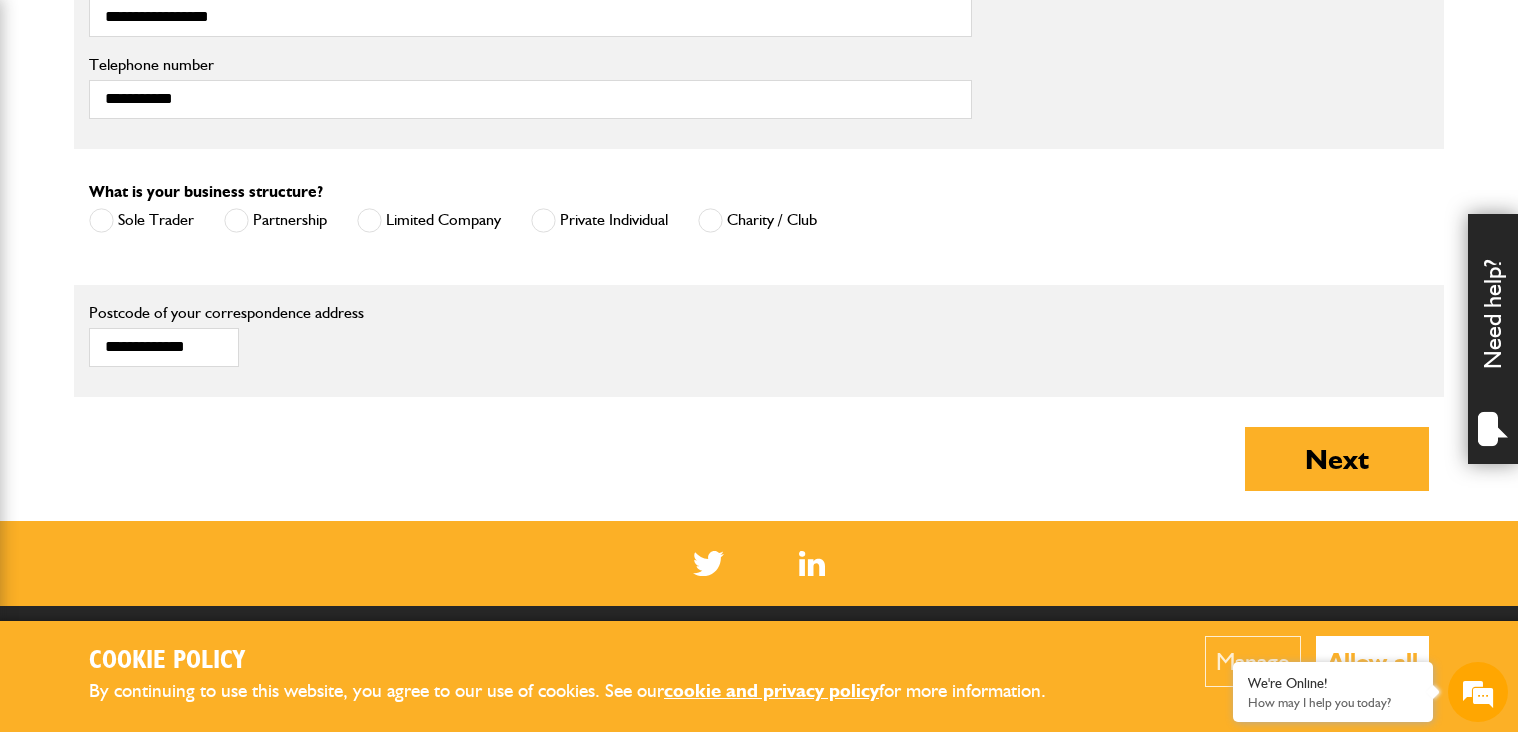 scroll, scrollTop: 1609, scrollLeft: 0, axis: vertical 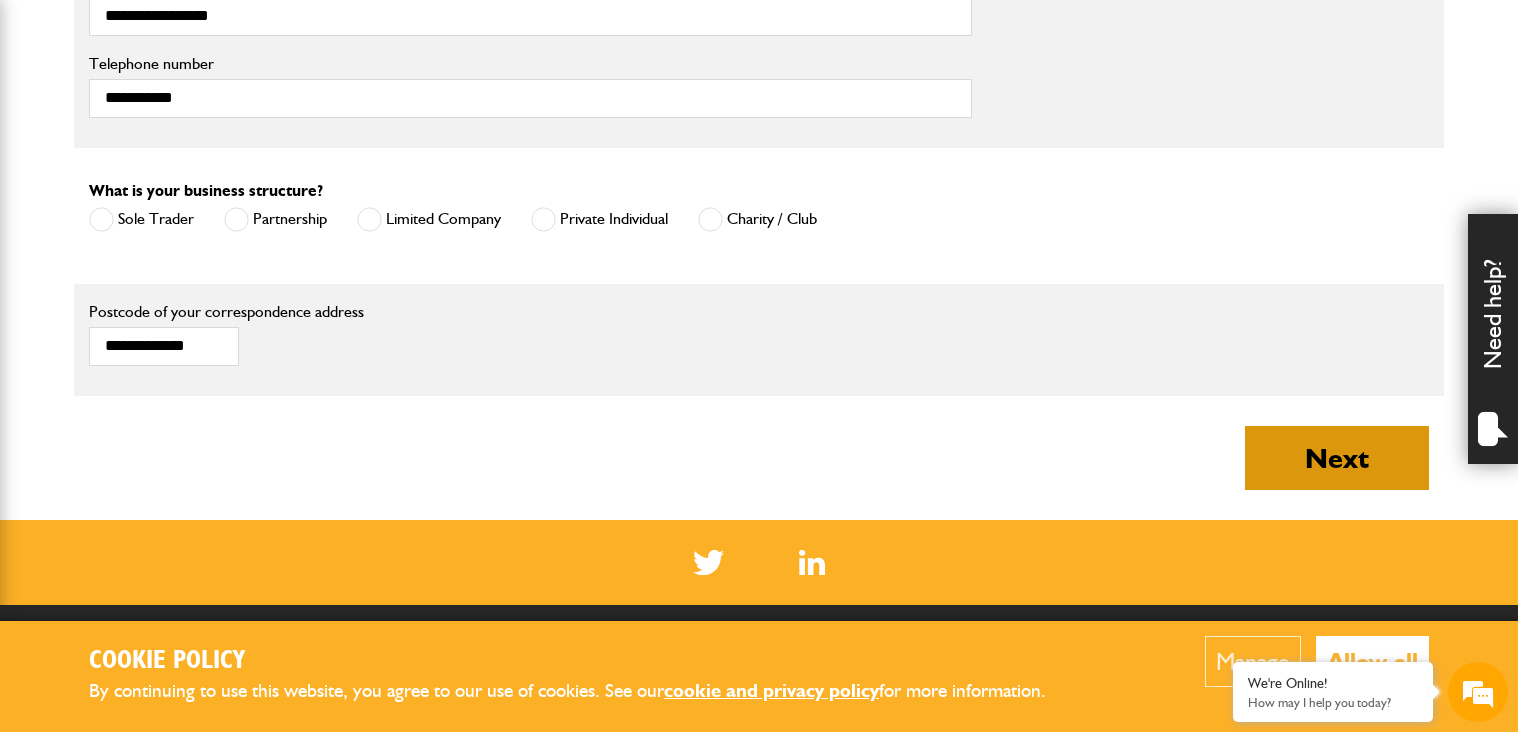 click on "Next" at bounding box center (1337, 458) 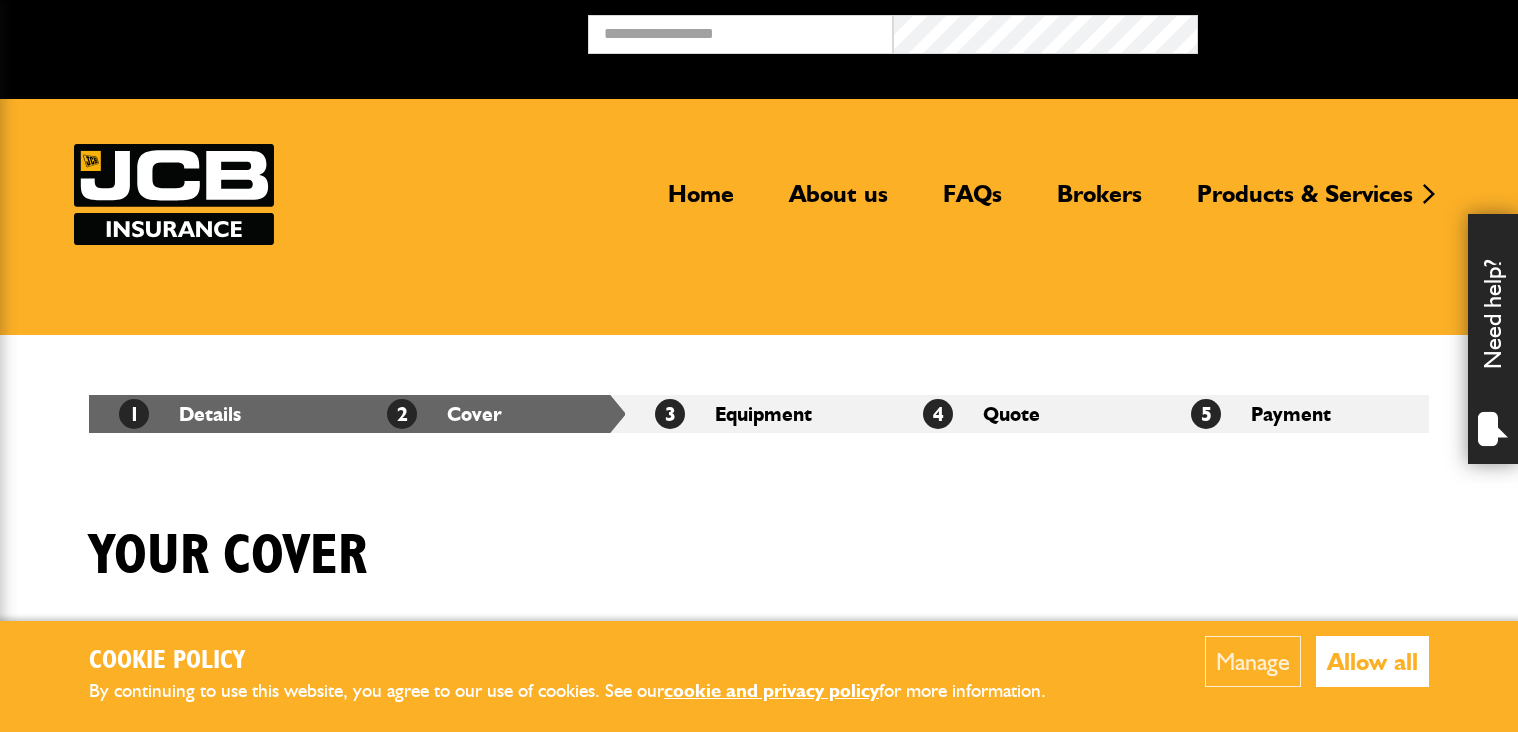 scroll, scrollTop: 0, scrollLeft: 0, axis: both 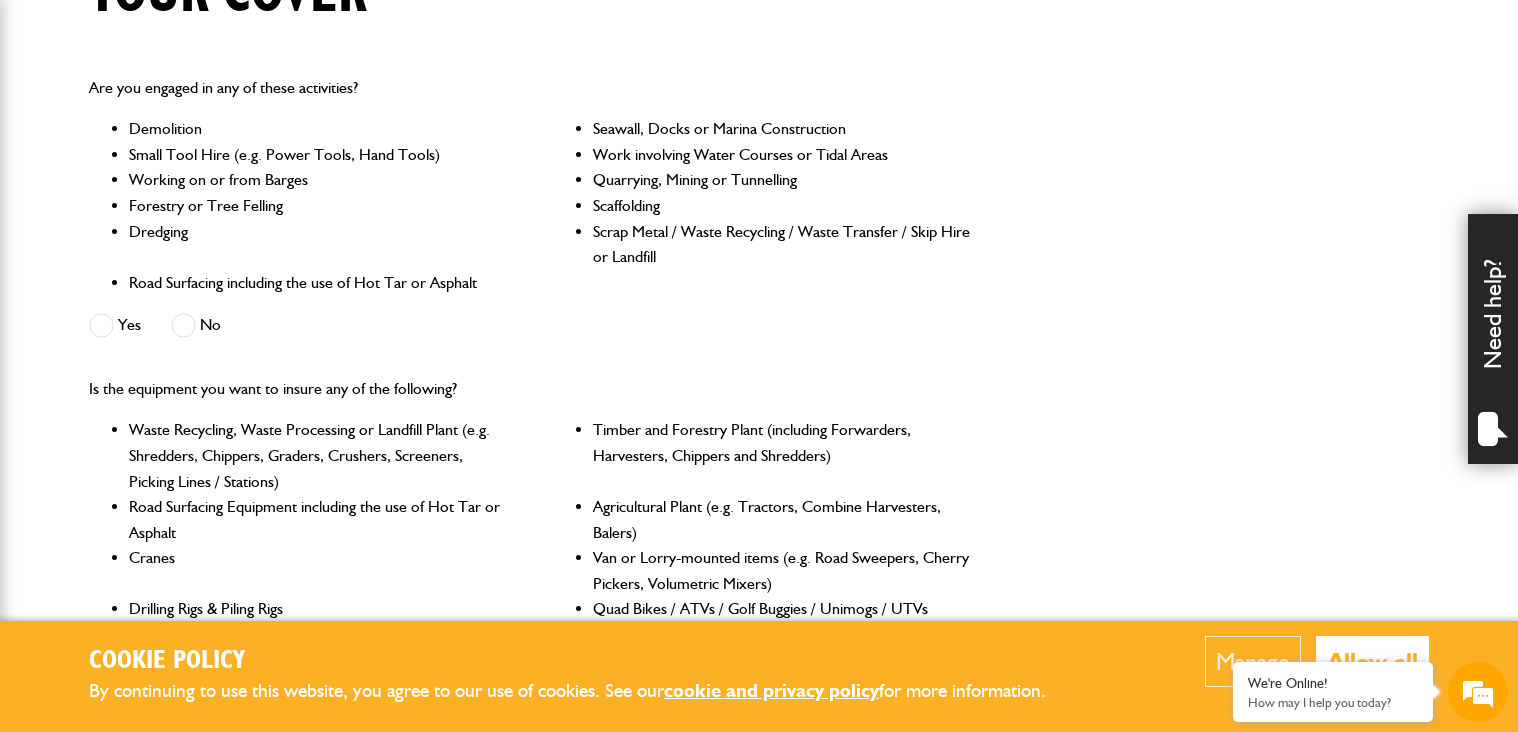 click on "No" at bounding box center [196, 325] 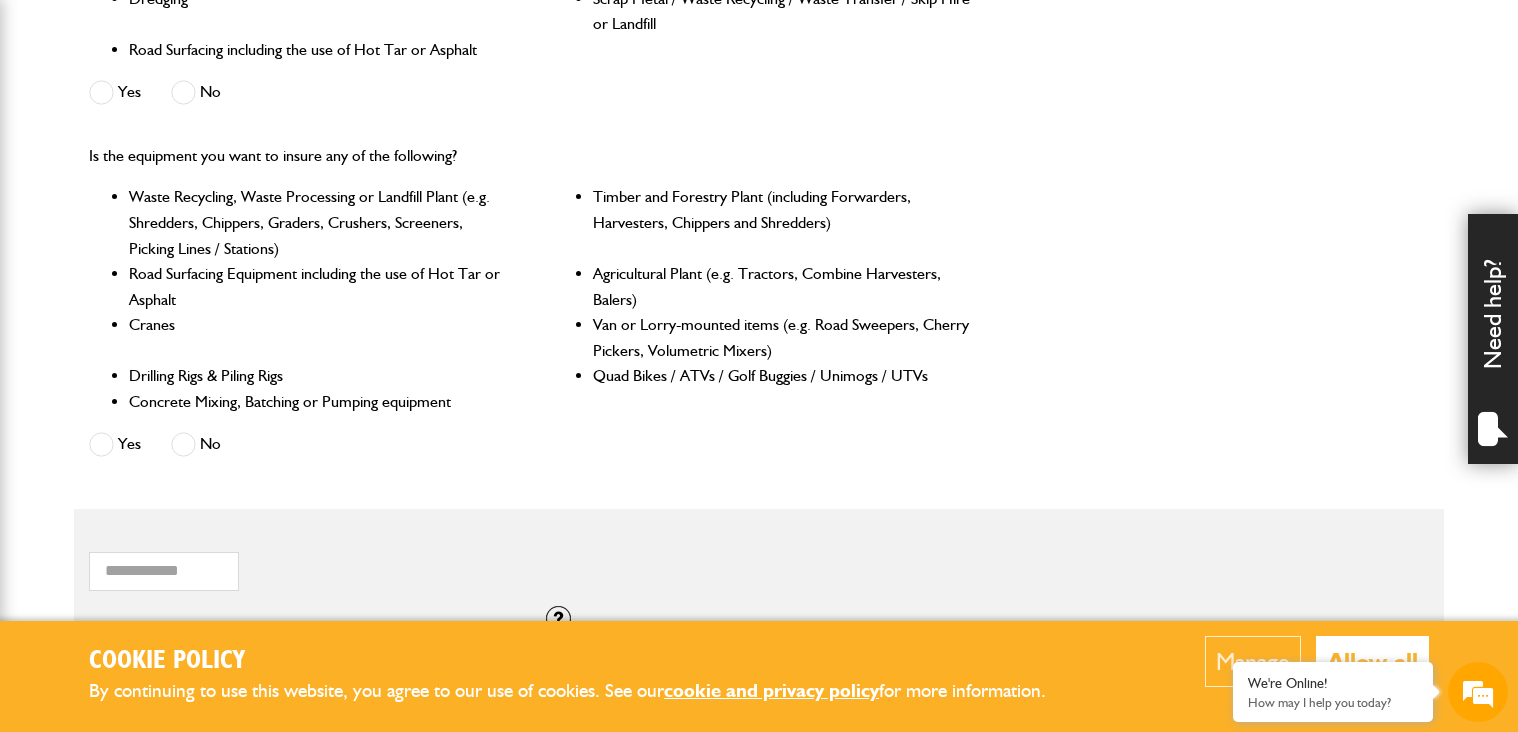 scroll, scrollTop: 812, scrollLeft: 0, axis: vertical 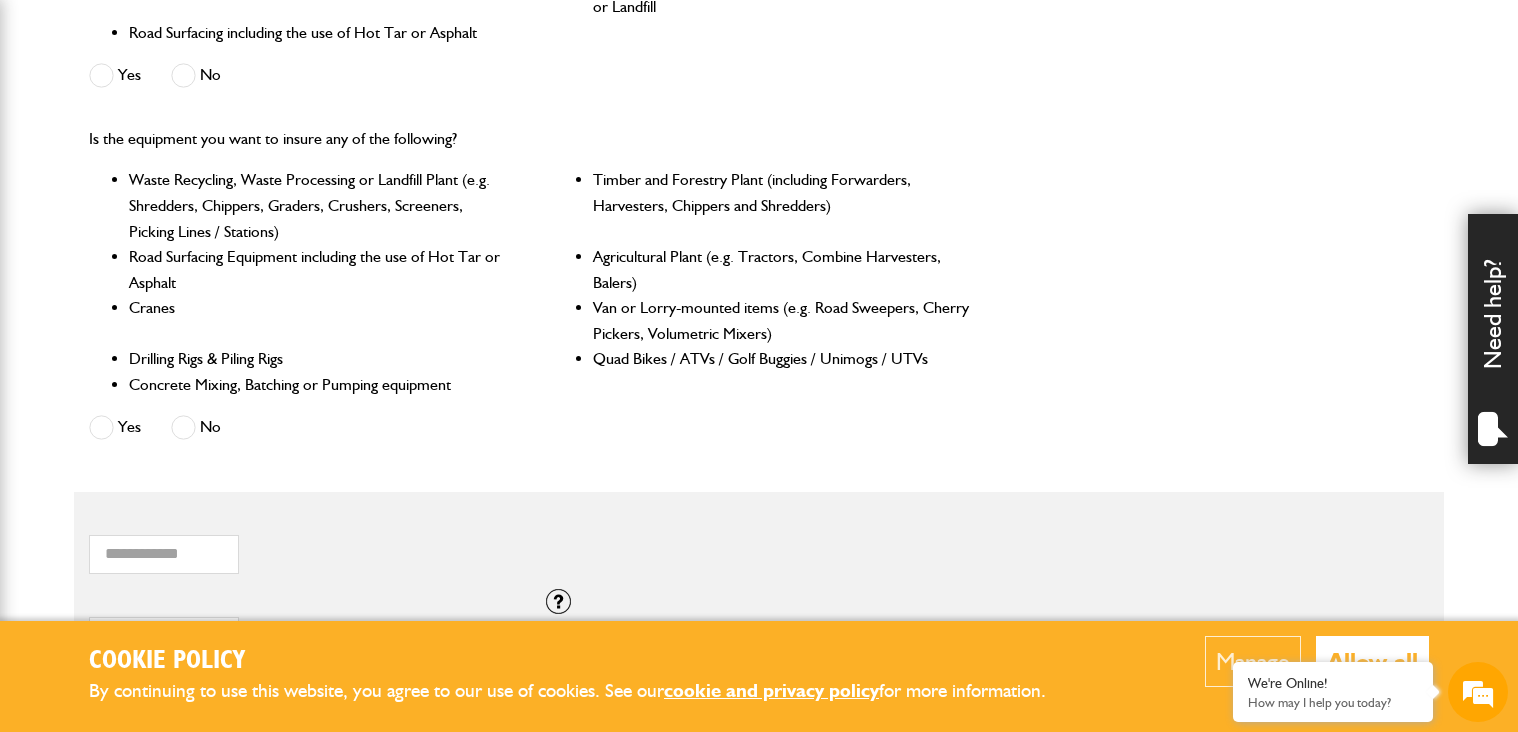 click on "No" at bounding box center [196, 427] 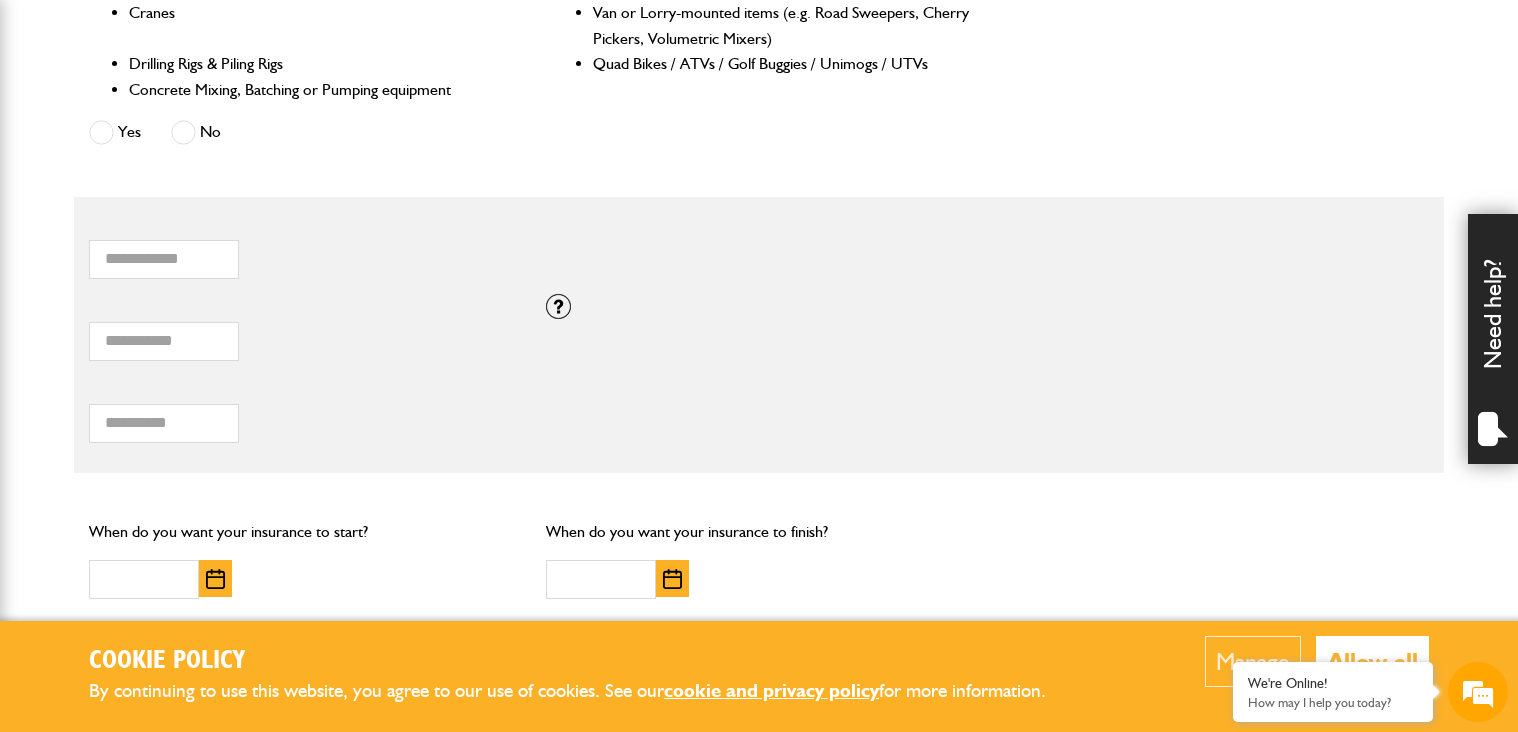 scroll, scrollTop: 1110, scrollLeft: 0, axis: vertical 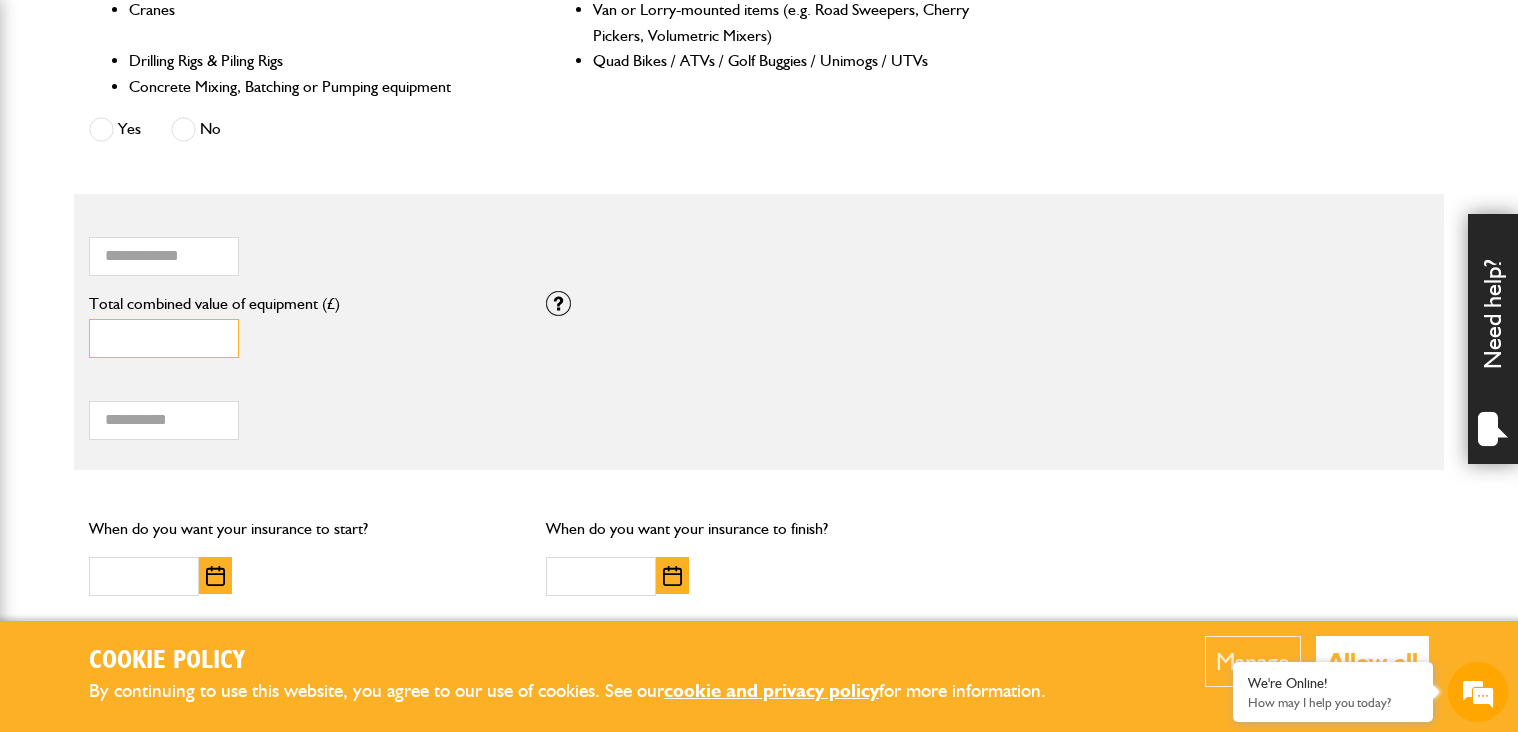 click on "*" at bounding box center (164, 338) 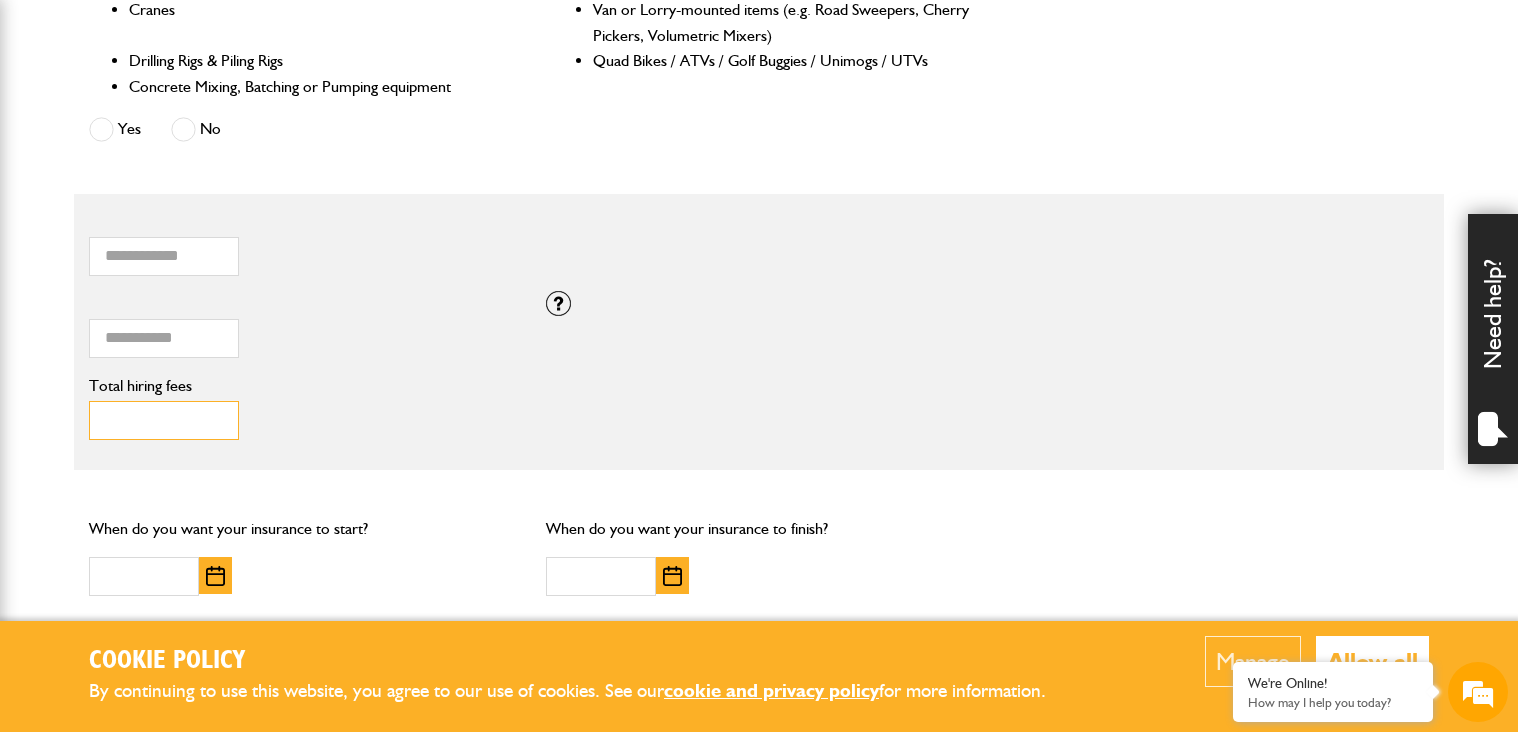 click on "**" at bounding box center (164, 420) 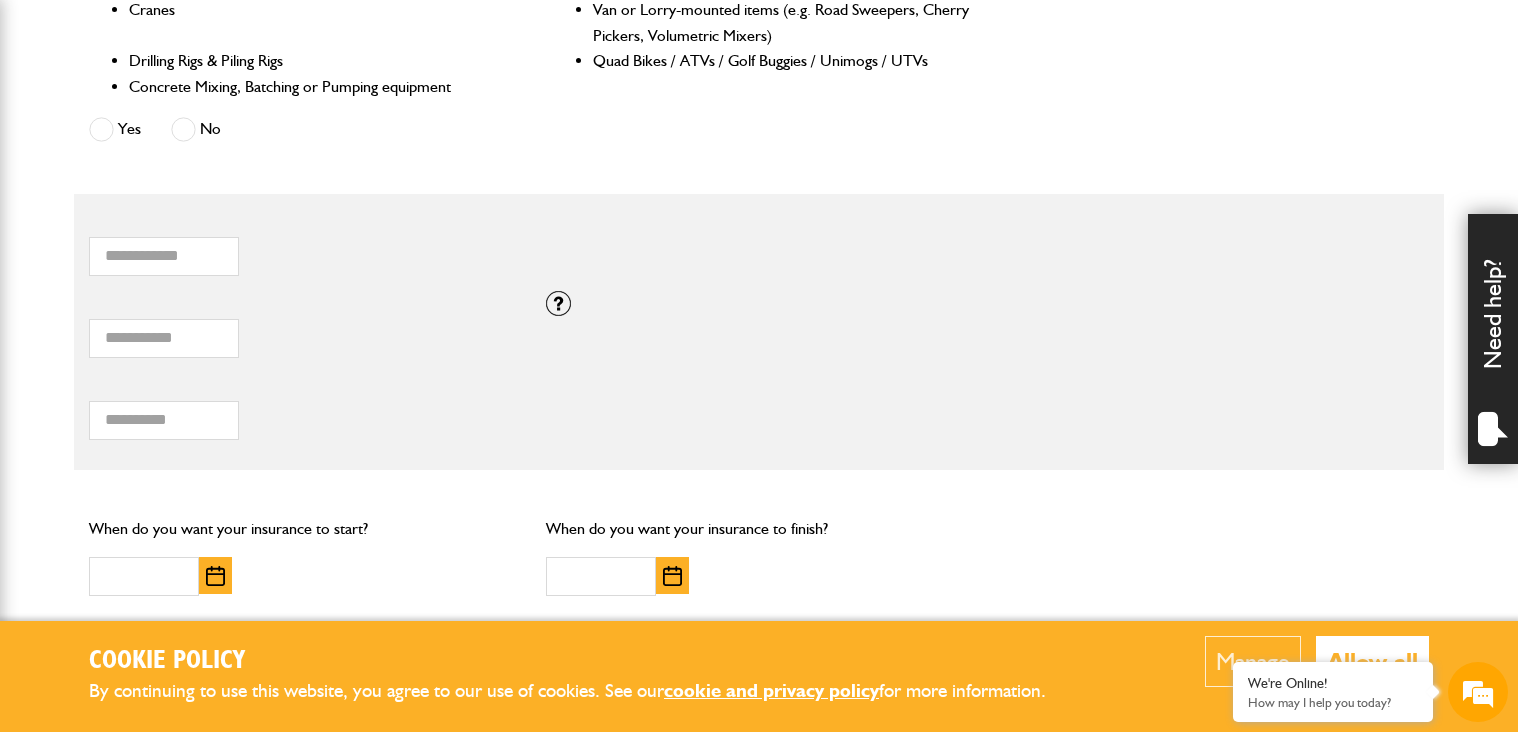 click at bounding box center (215, 576) 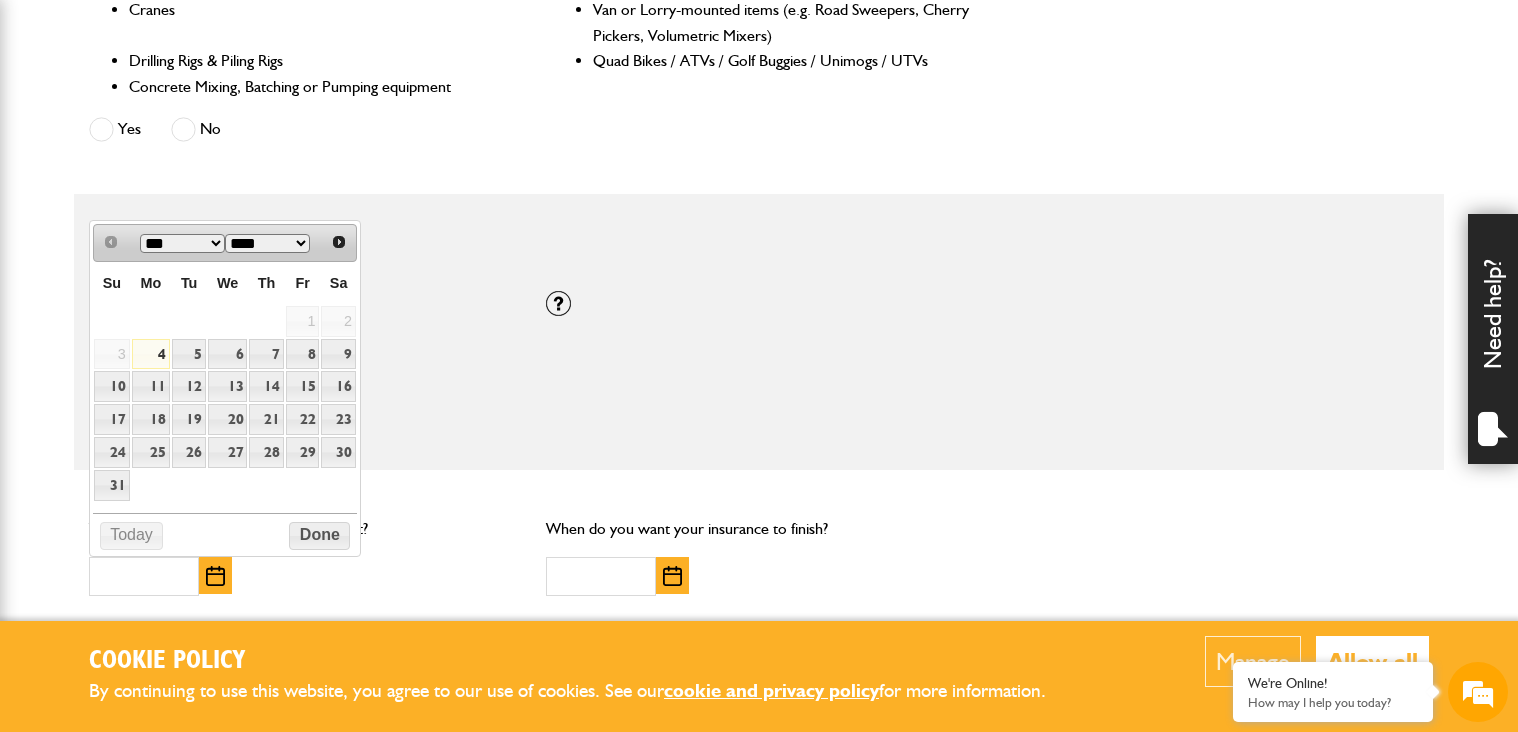 click at bounding box center (215, 576) 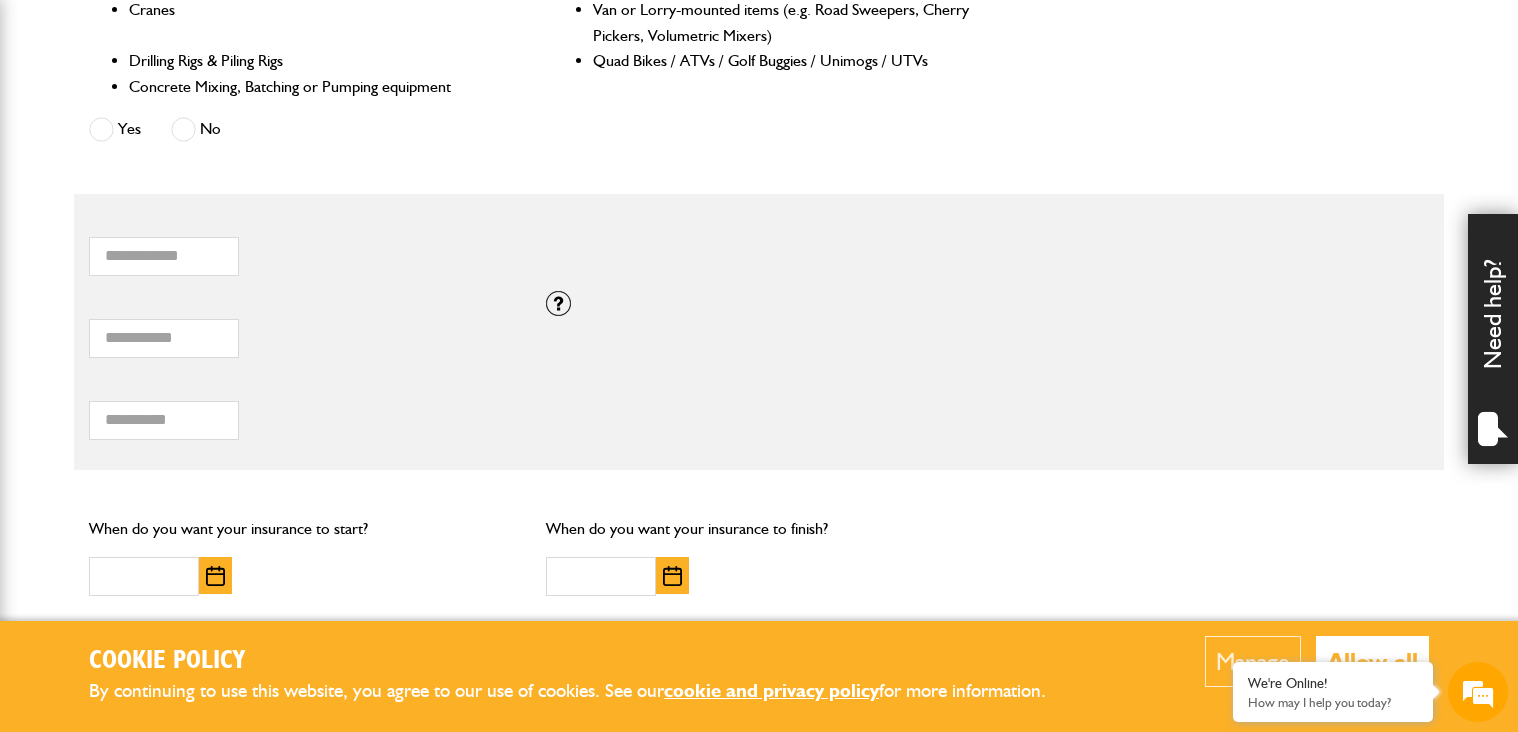 click at bounding box center (215, 576) 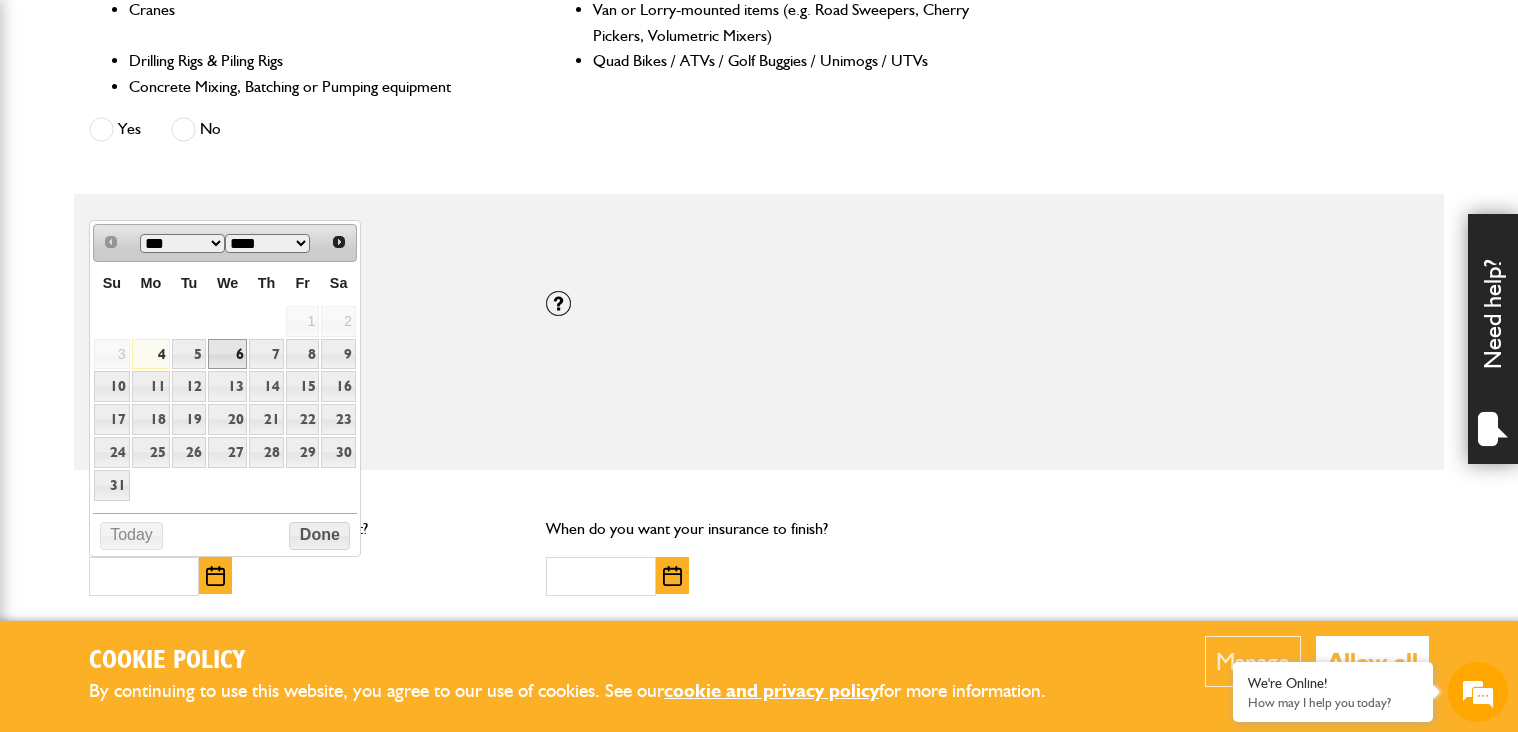click on "6" at bounding box center (227, 354) 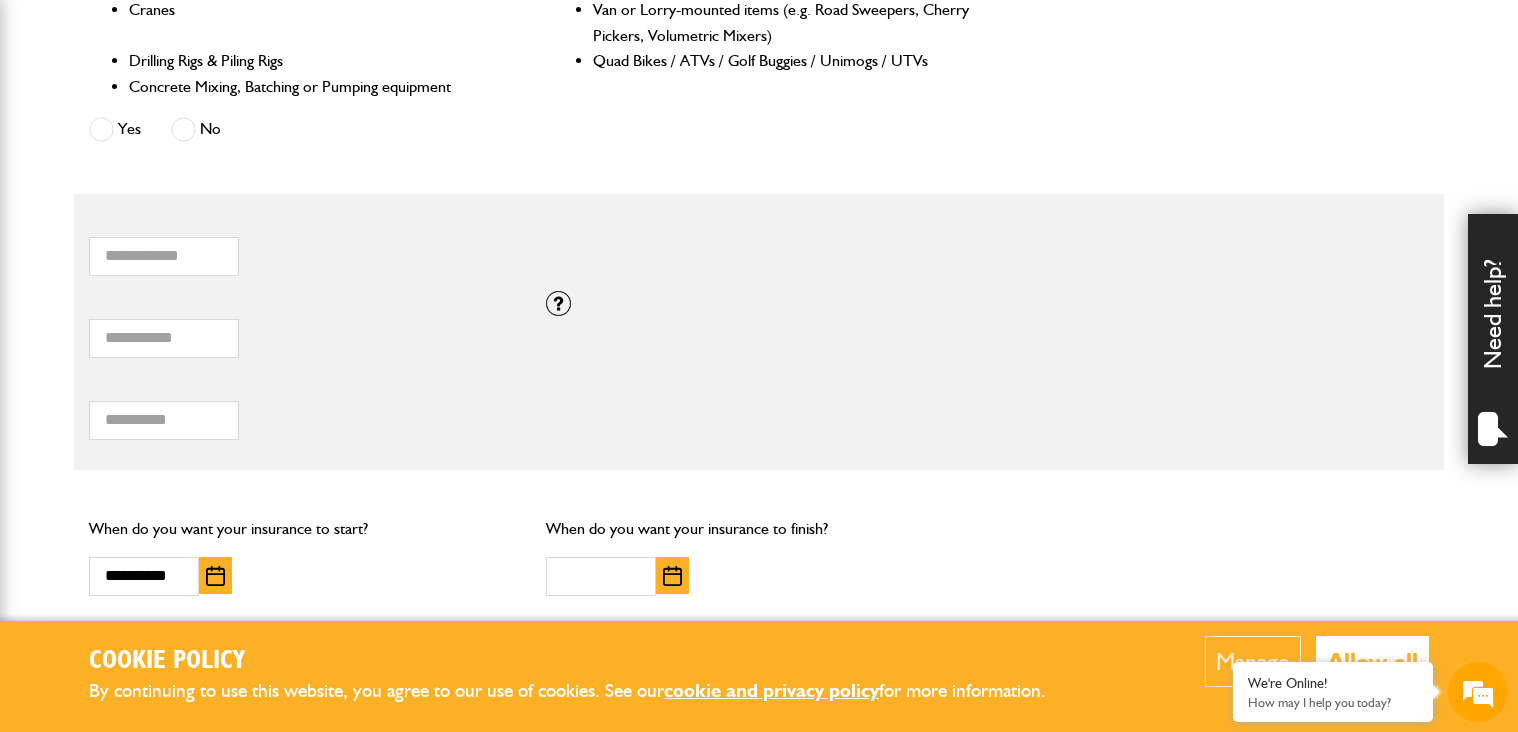 click at bounding box center [672, 576] 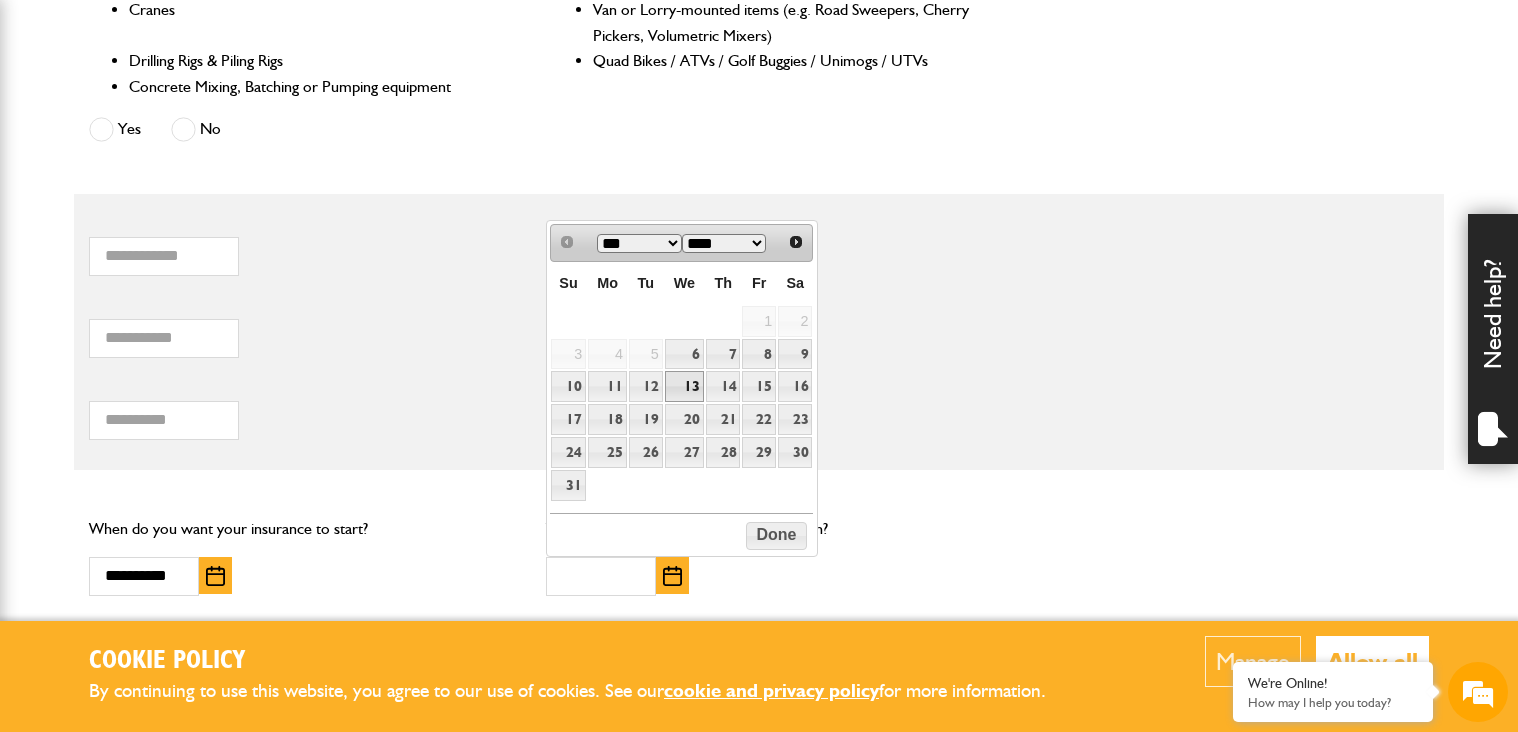 click on "13" at bounding box center [684, 386] 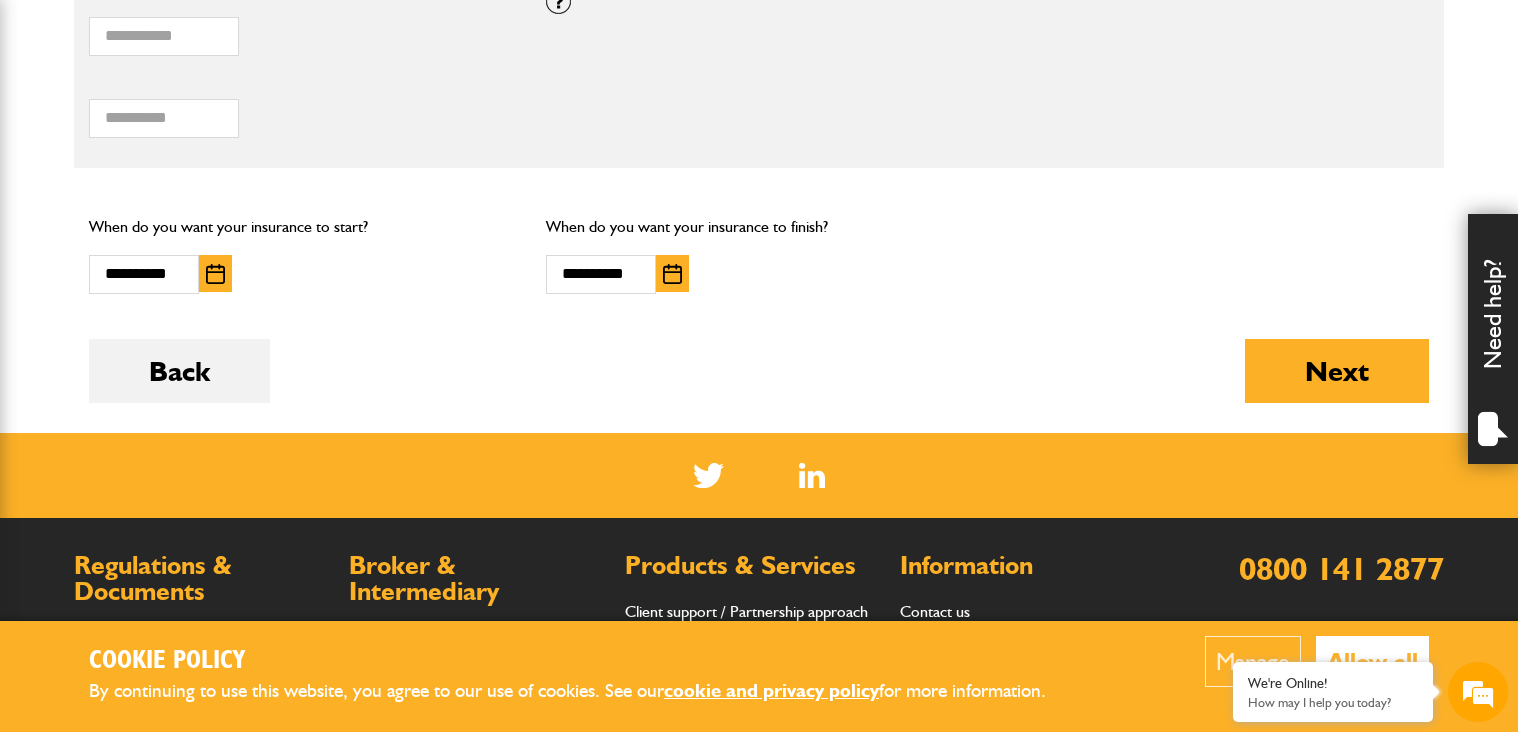 scroll, scrollTop: 1451, scrollLeft: 0, axis: vertical 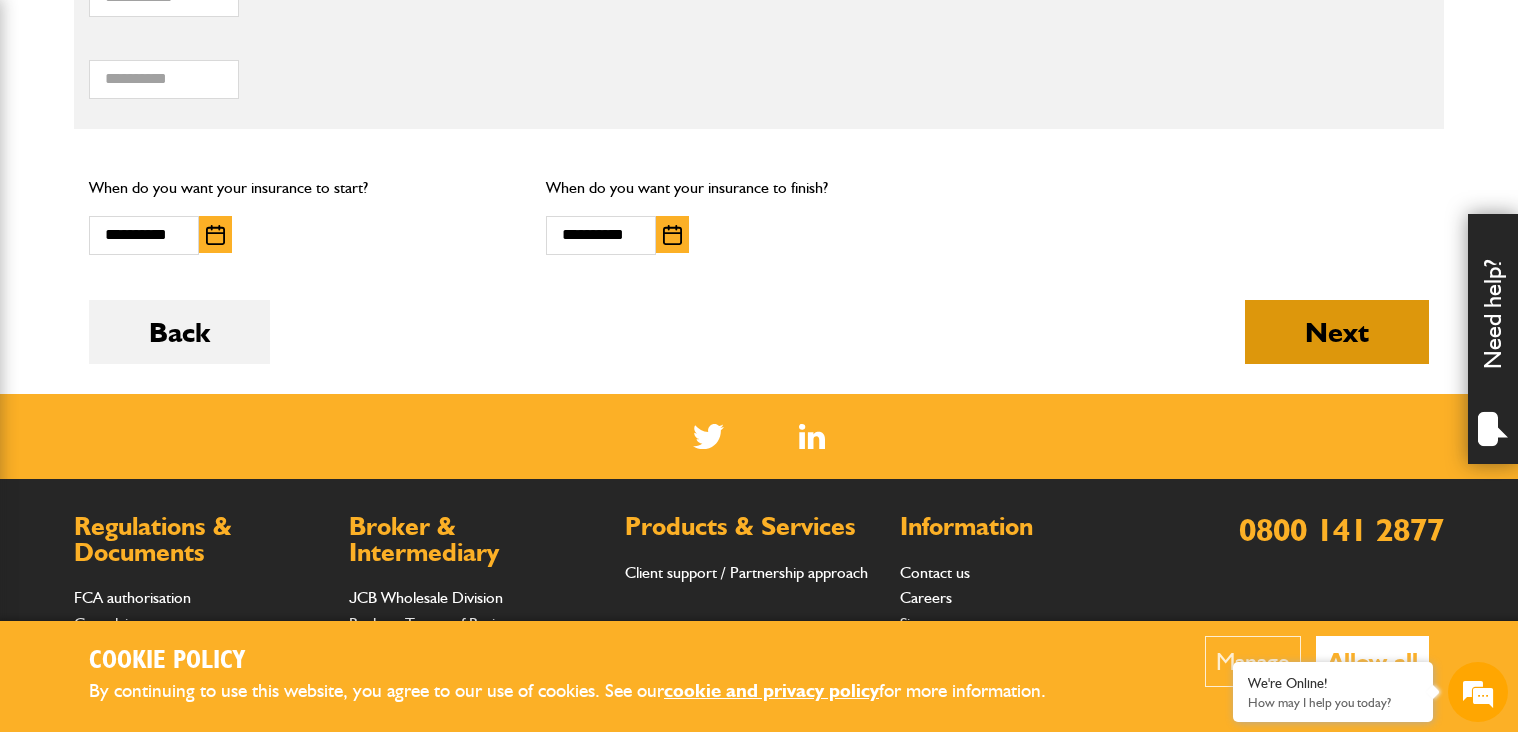 click on "Next" at bounding box center (1337, 332) 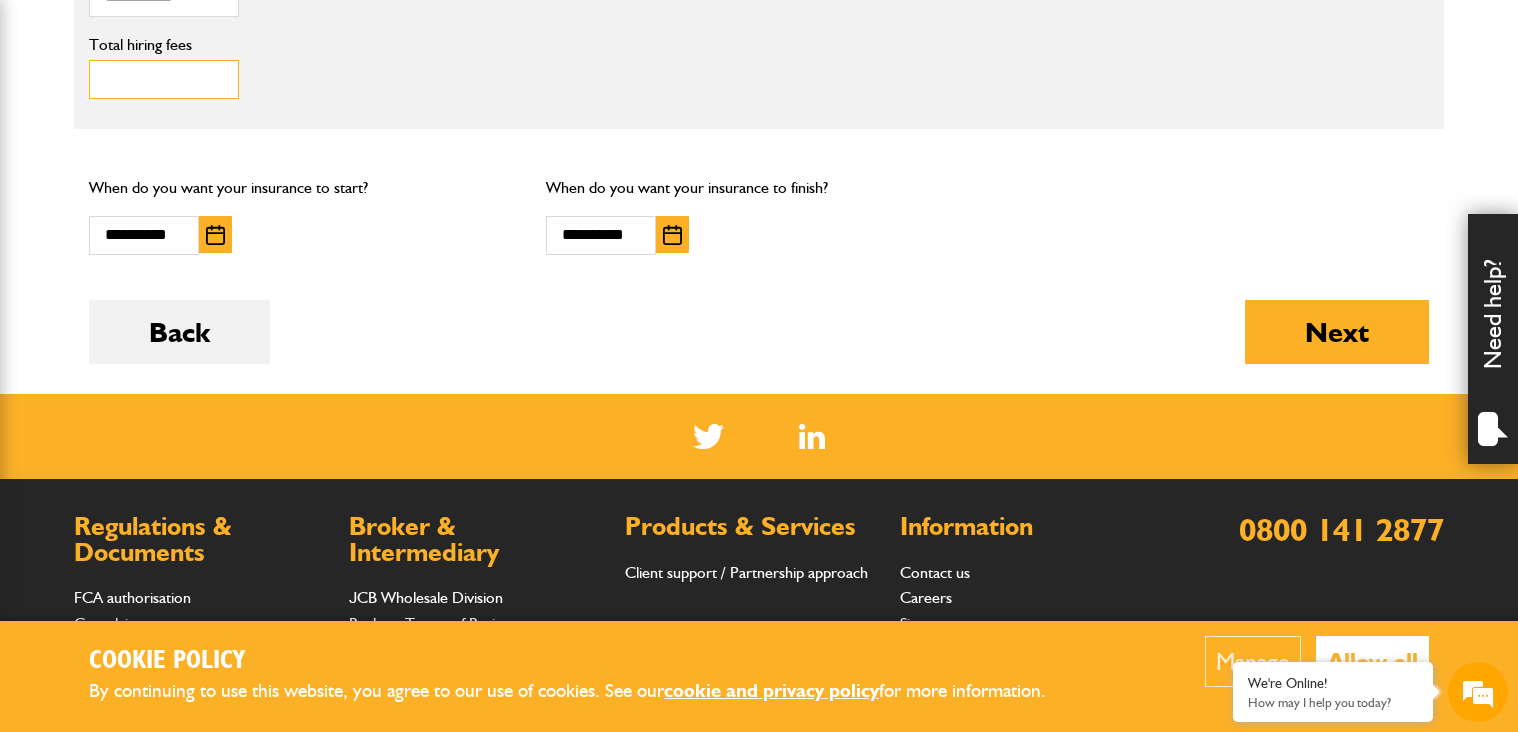 click on "******" at bounding box center (164, 79) 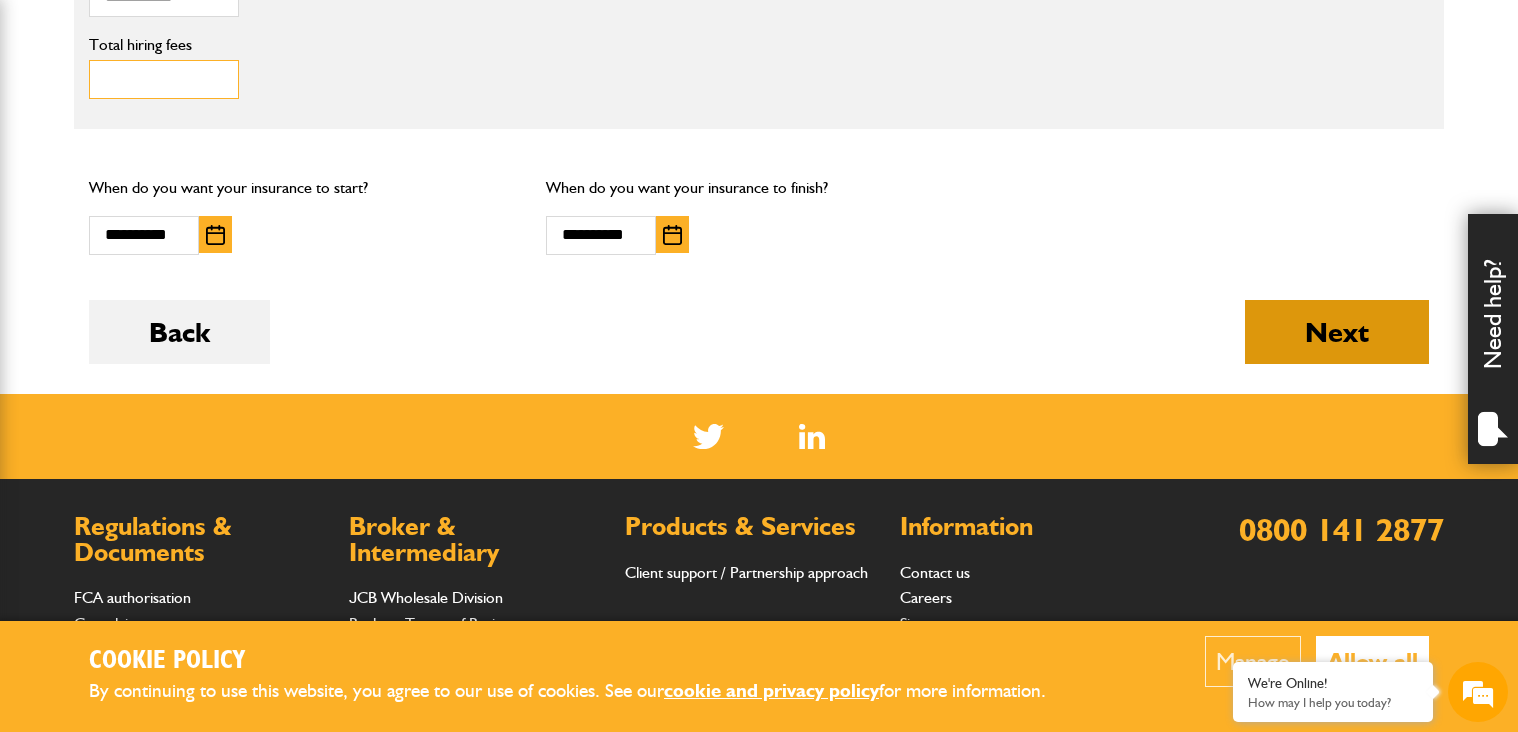 type on "***" 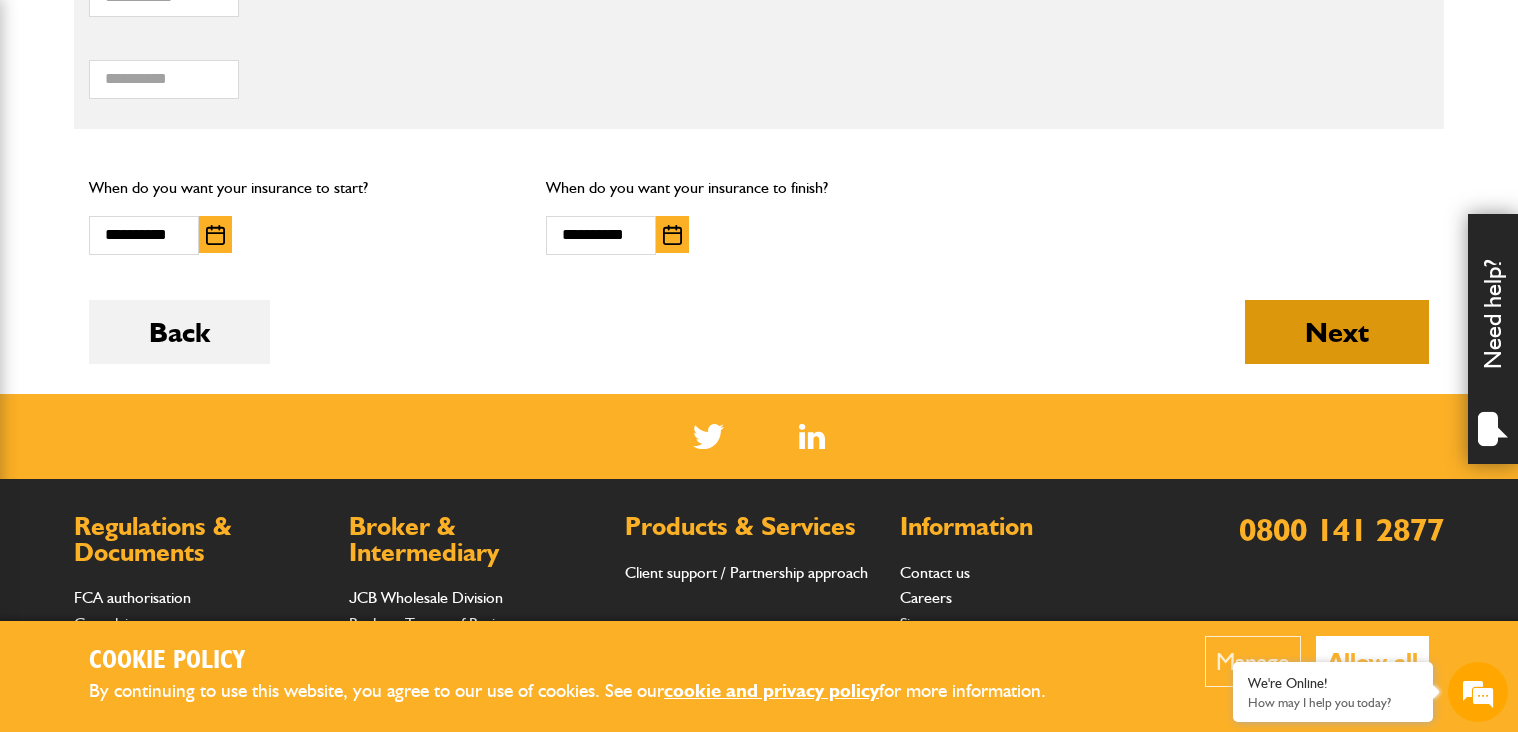 click on "Next" at bounding box center [1337, 332] 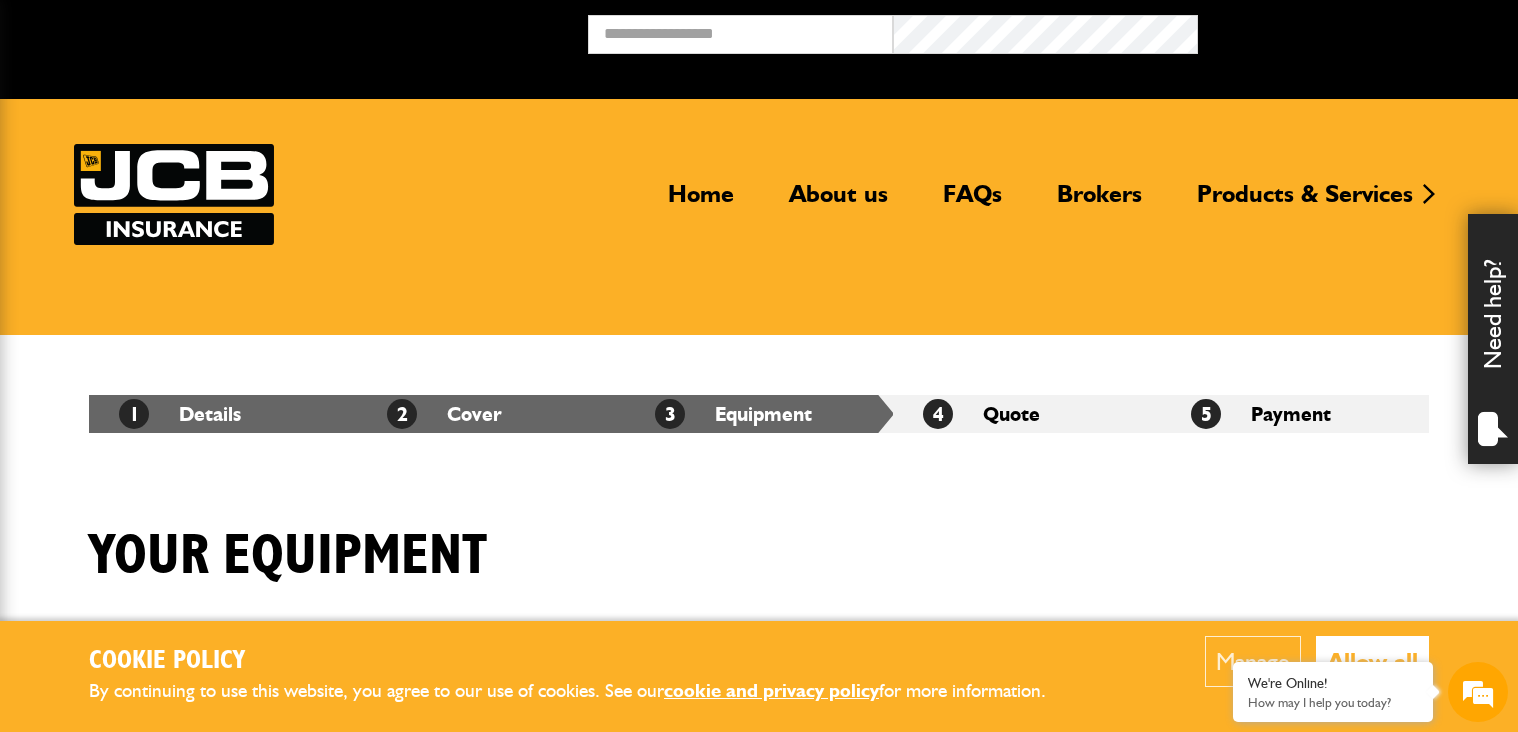 scroll, scrollTop: 0, scrollLeft: 0, axis: both 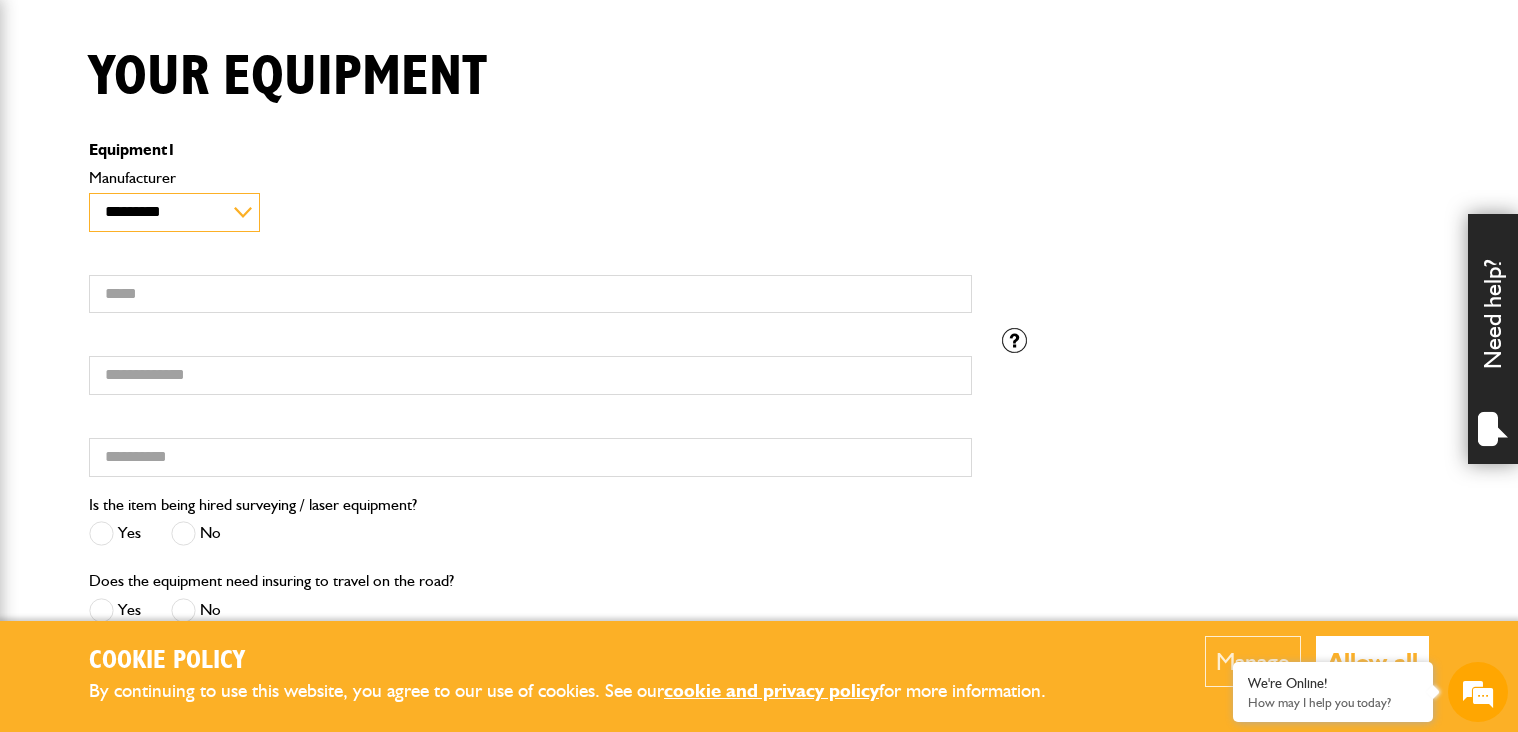 click on "**********" at bounding box center (174, 212) 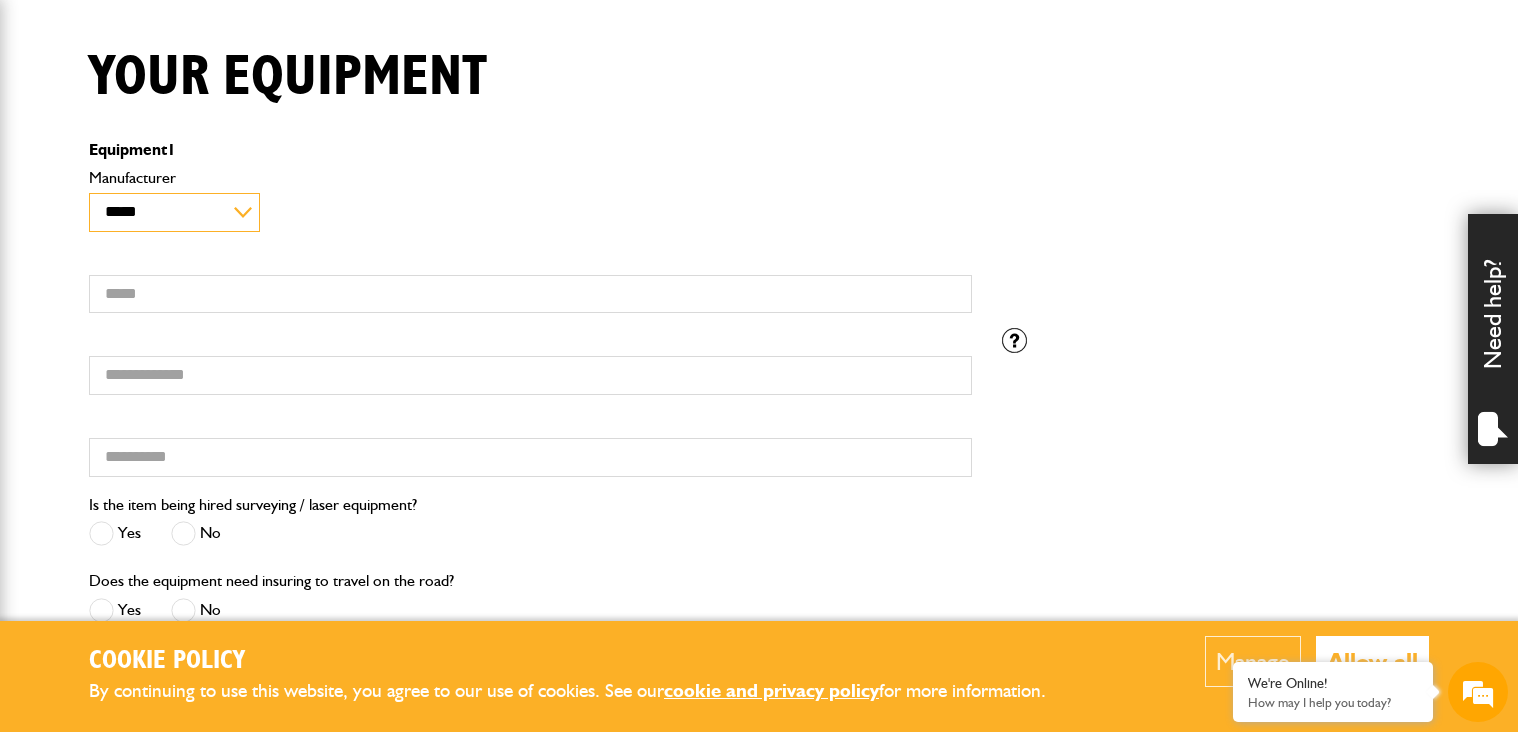 click on "**********" at bounding box center (174, 212) 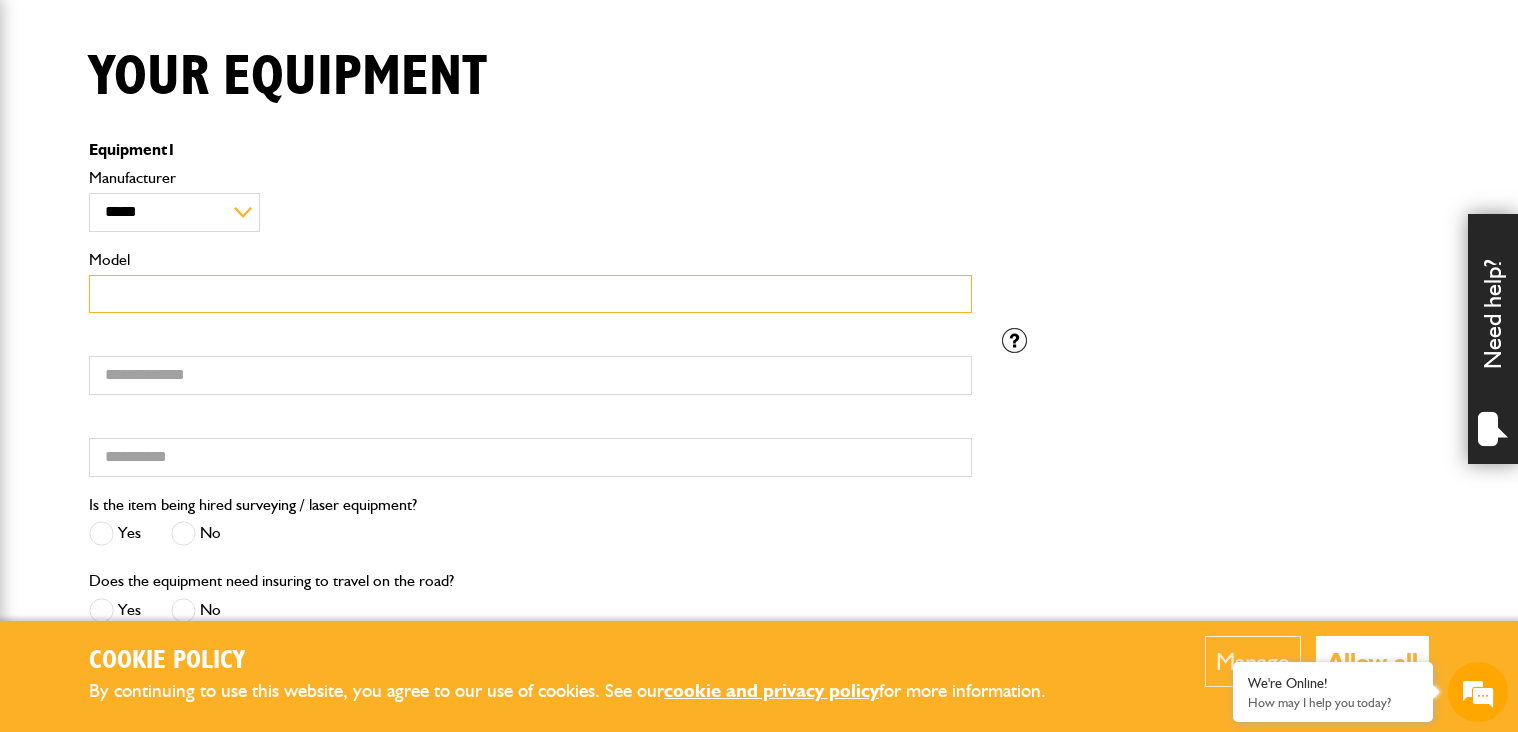 click on "Model" at bounding box center (530, 294) 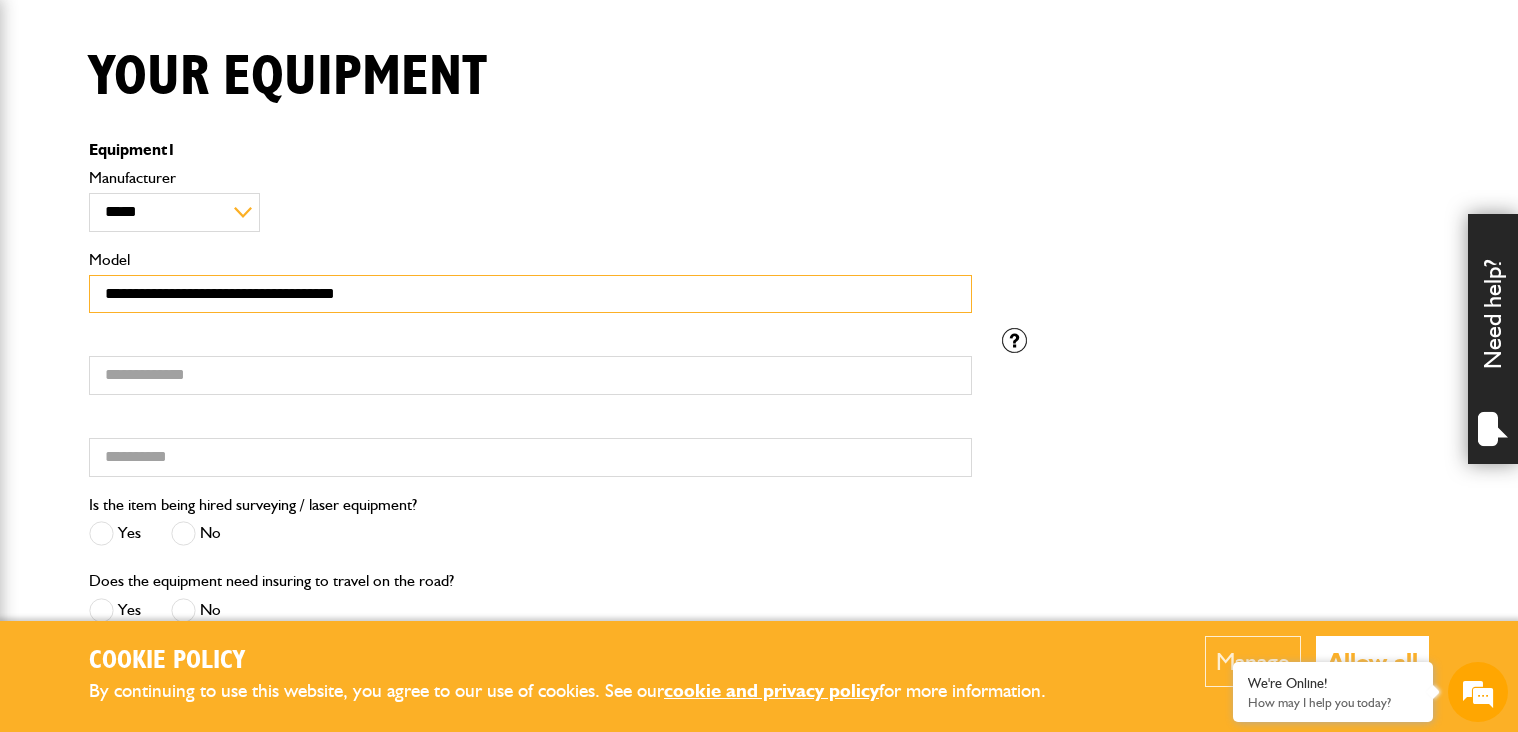 type on "**********" 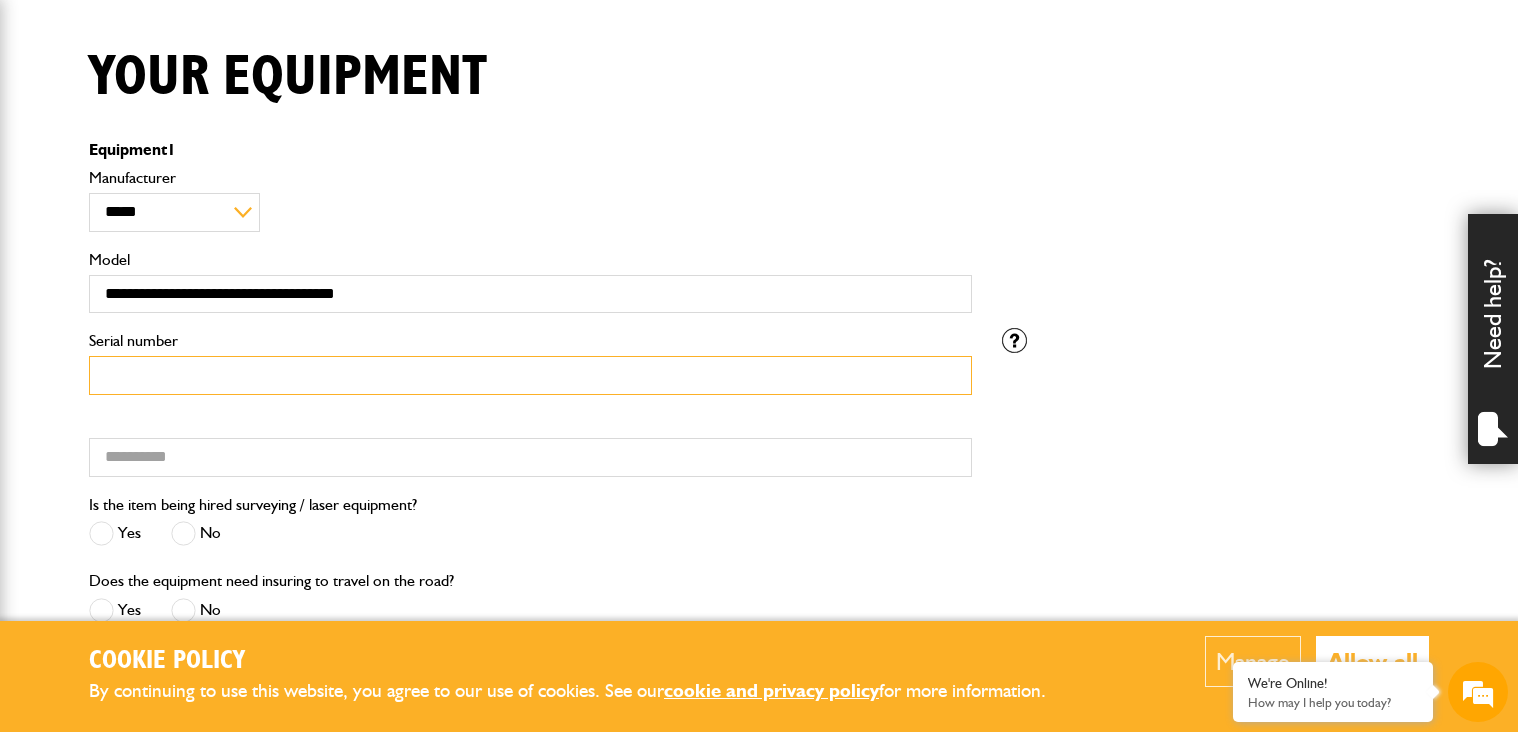 click on "Serial number" at bounding box center (530, 375) 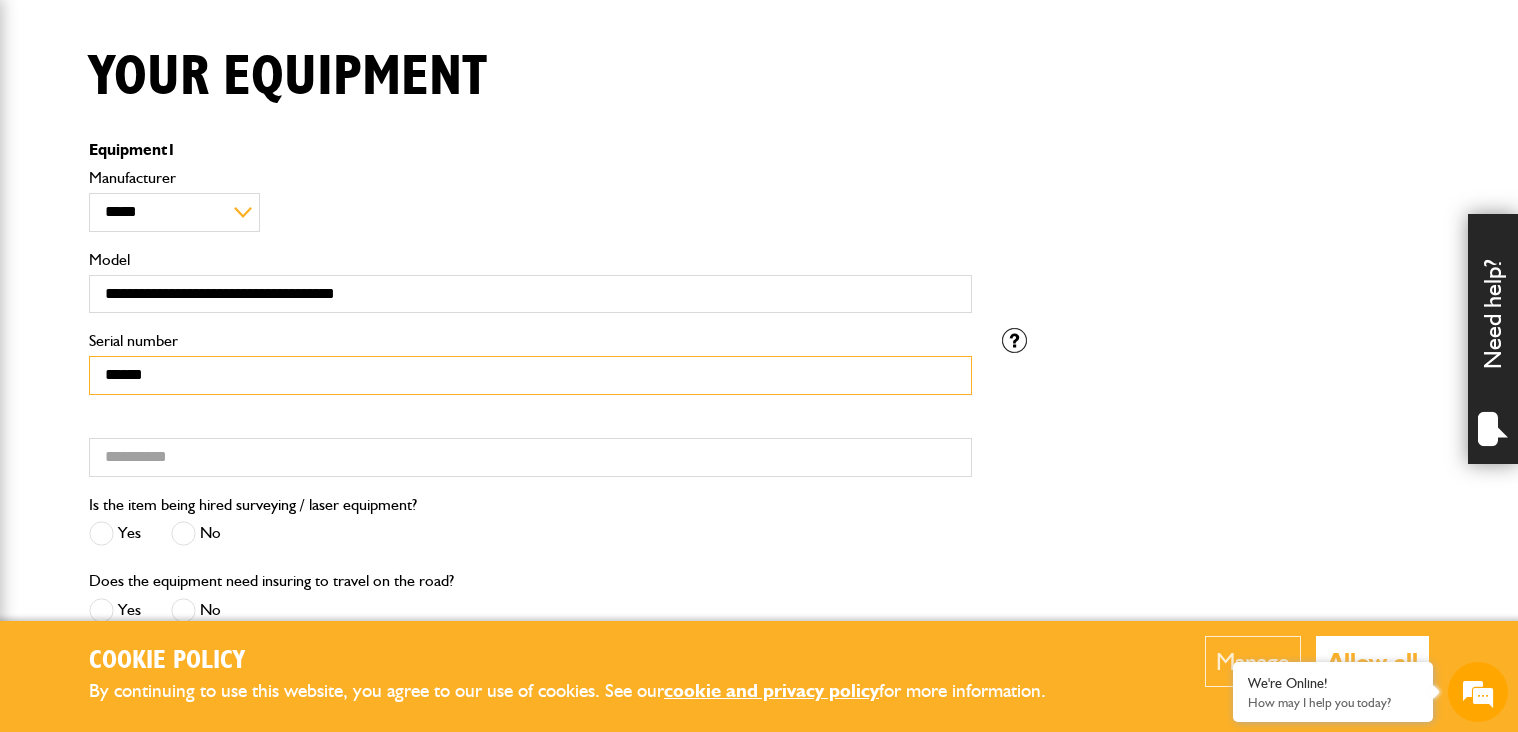 type on "******" 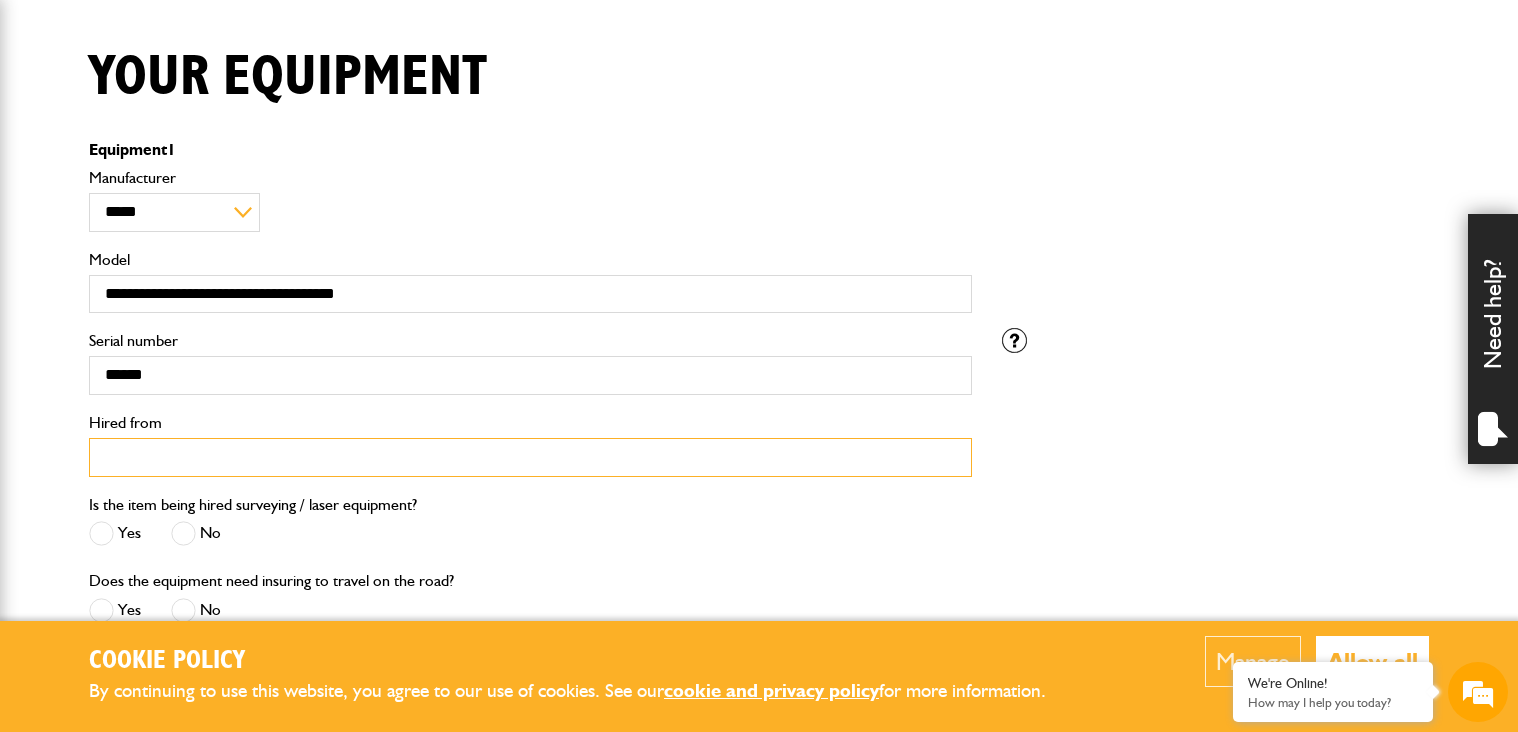 click on "Hired from" at bounding box center [530, 457] 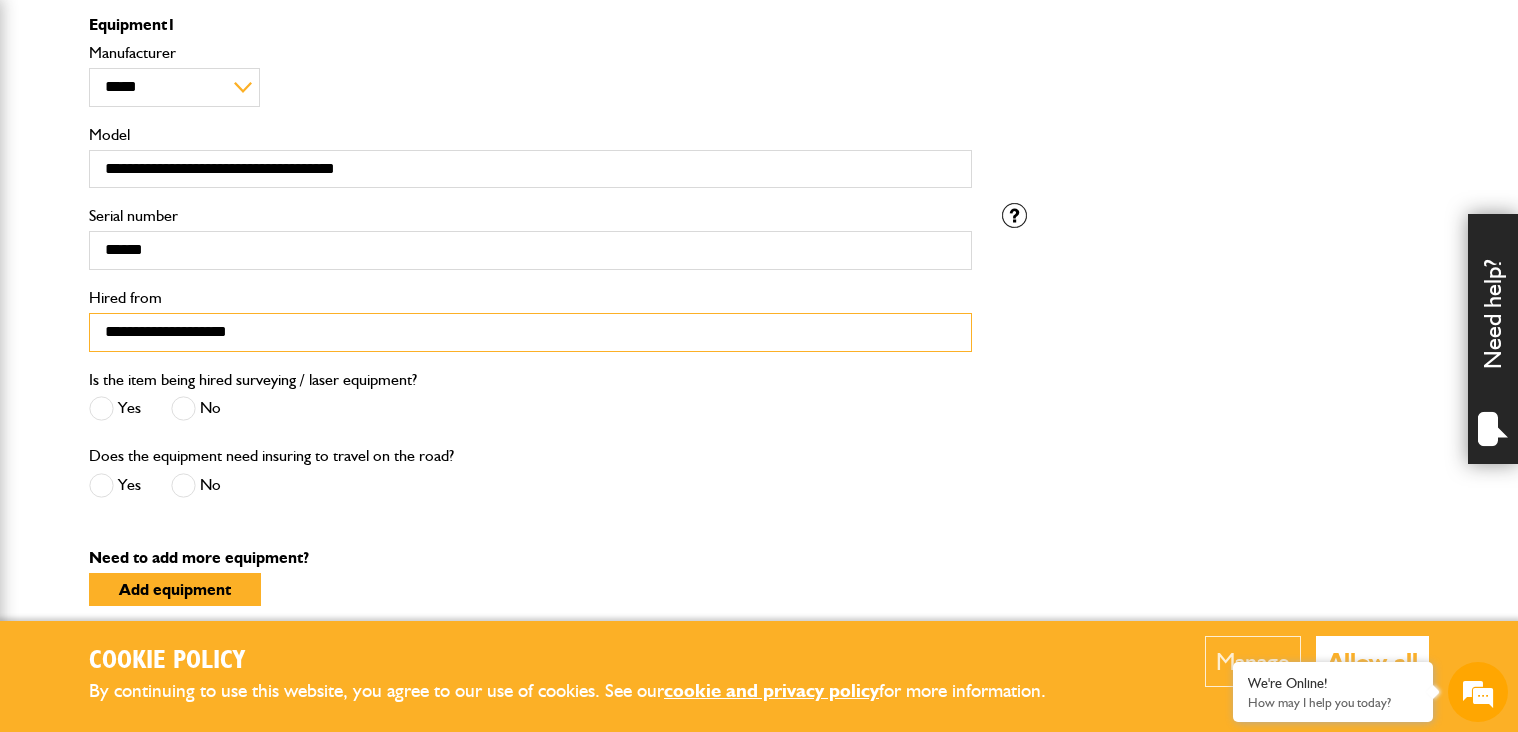 scroll, scrollTop: 613, scrollLeft: 0, axis: vertical 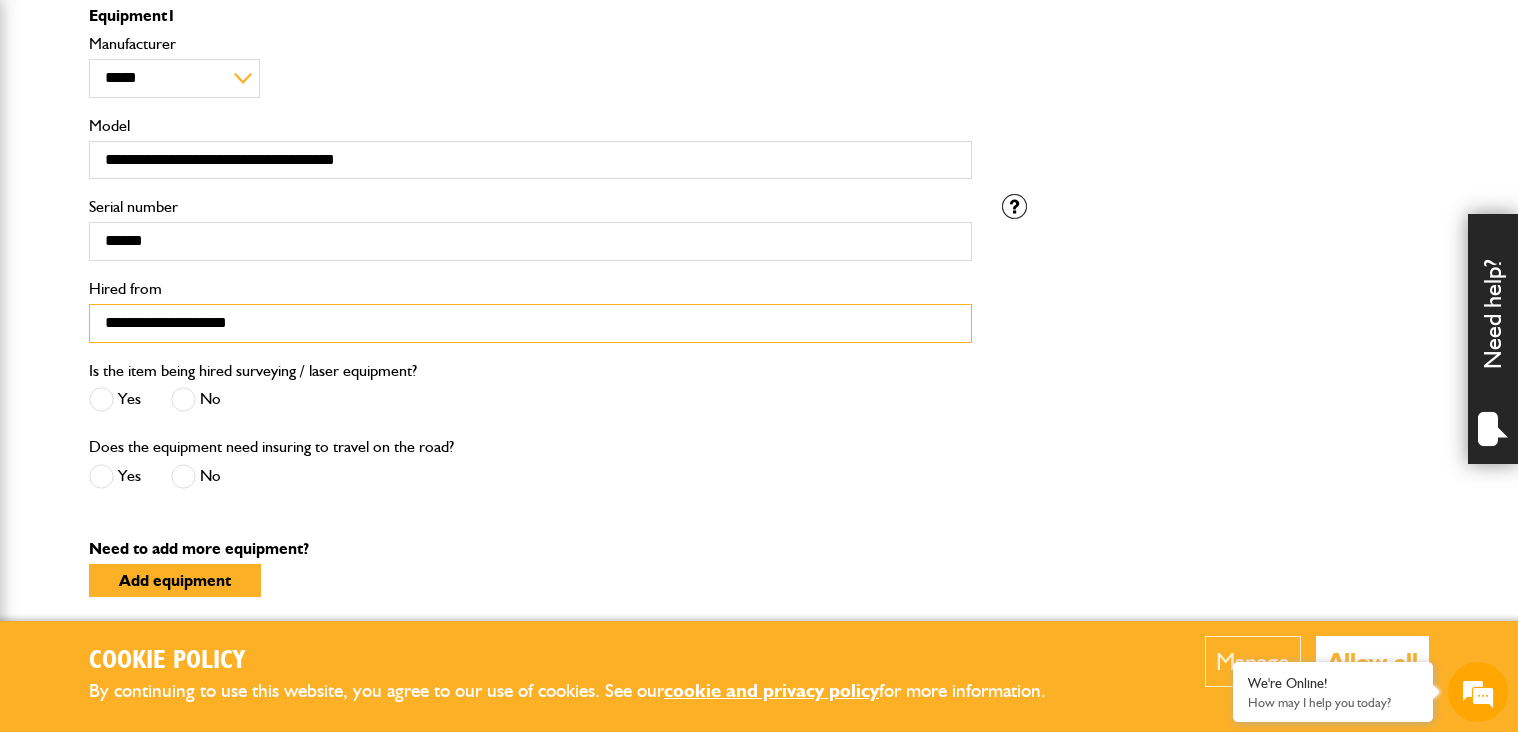 type on "**********" 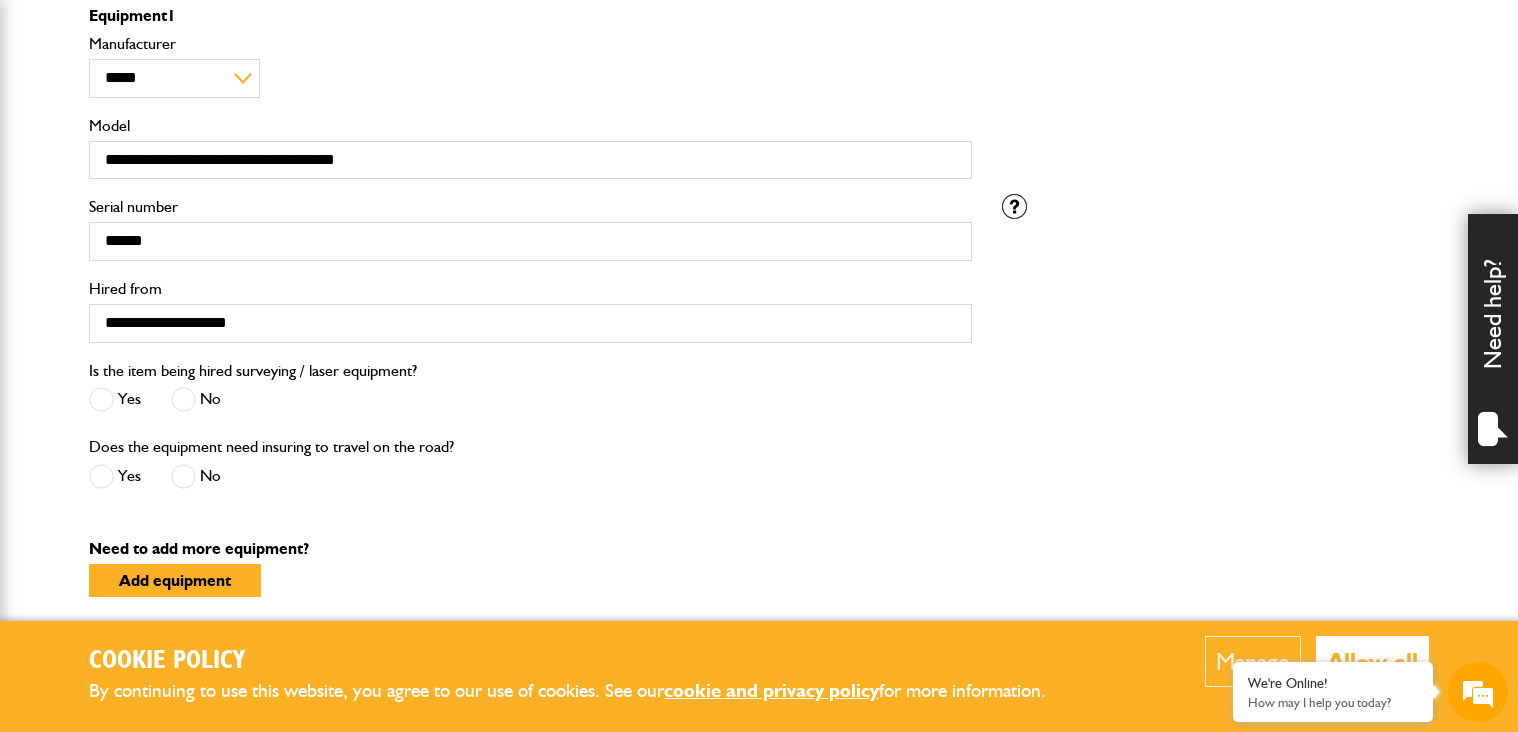 click on "No" at bounding box center (196, 399) 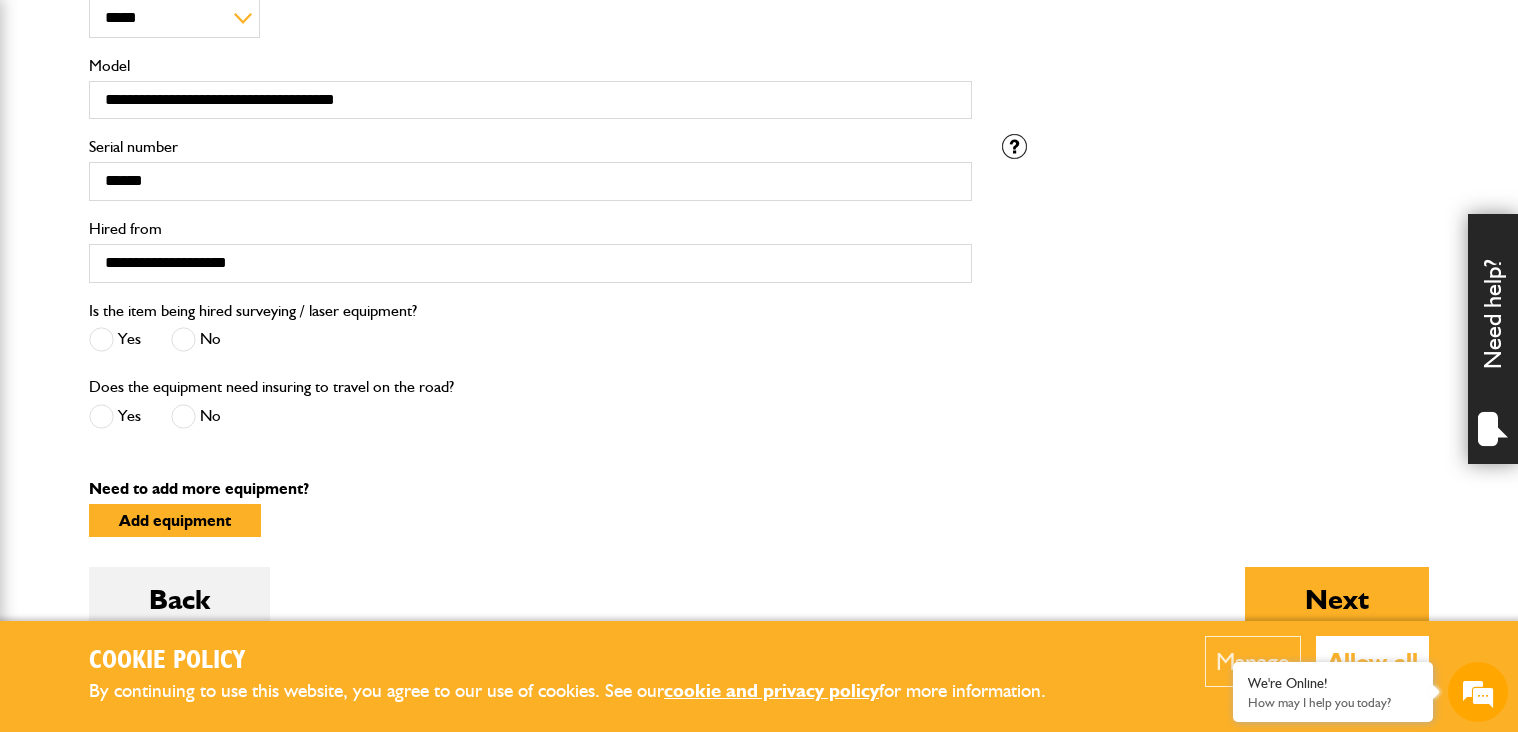 scroll, scrollTop: 679, scrollLeft: 0, axis: vertical 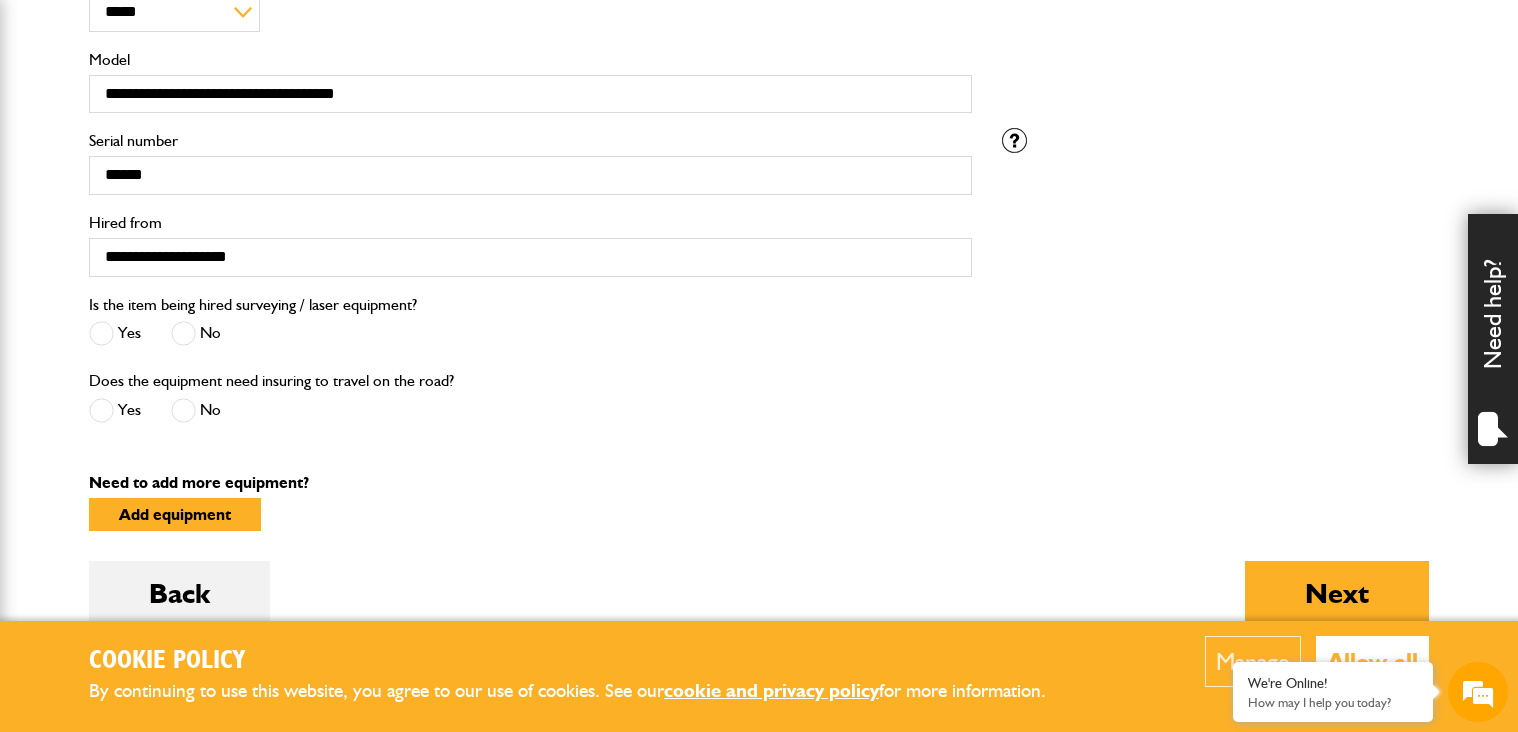 click on "No" at bounding box center (196, 410) 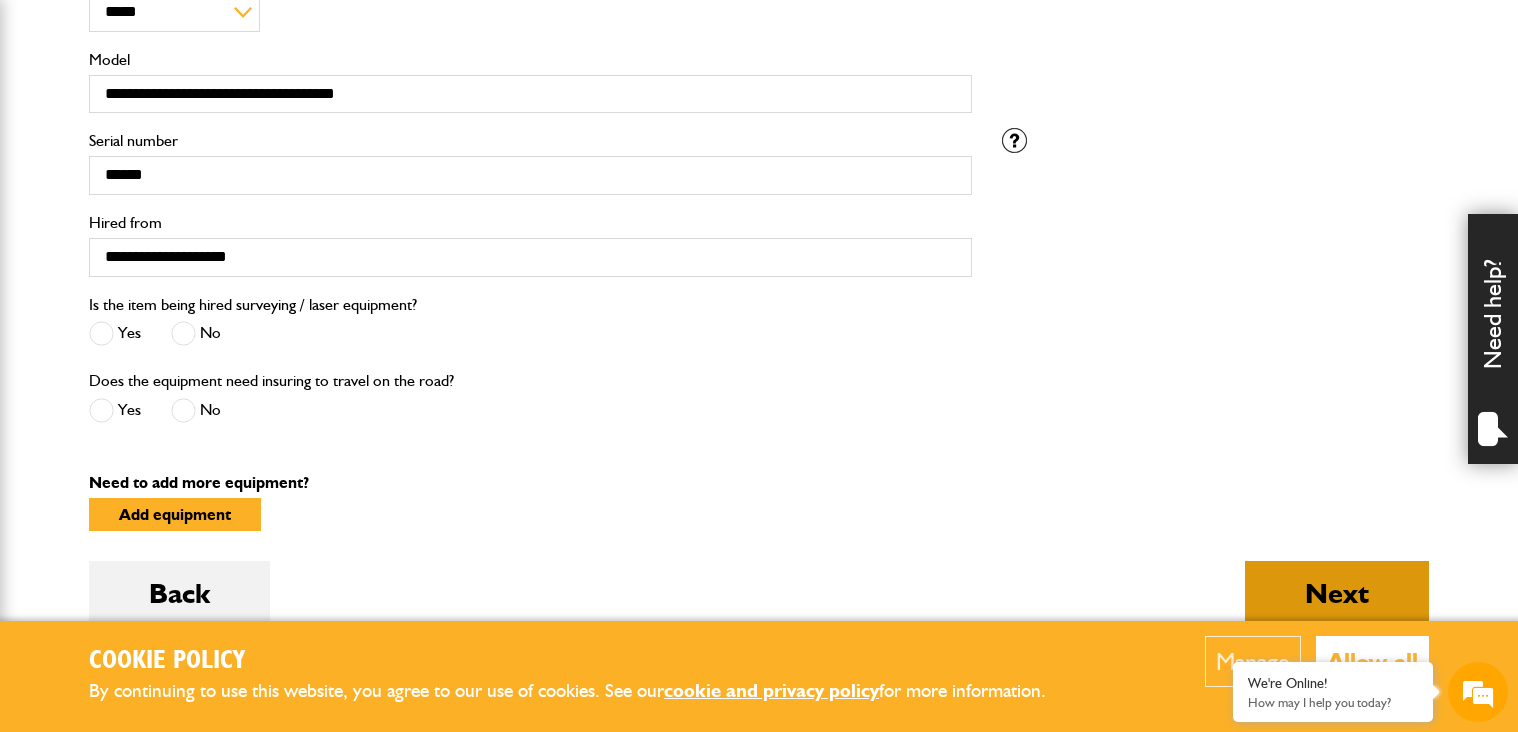 click on "Next" at bounding box center (1337, 593) 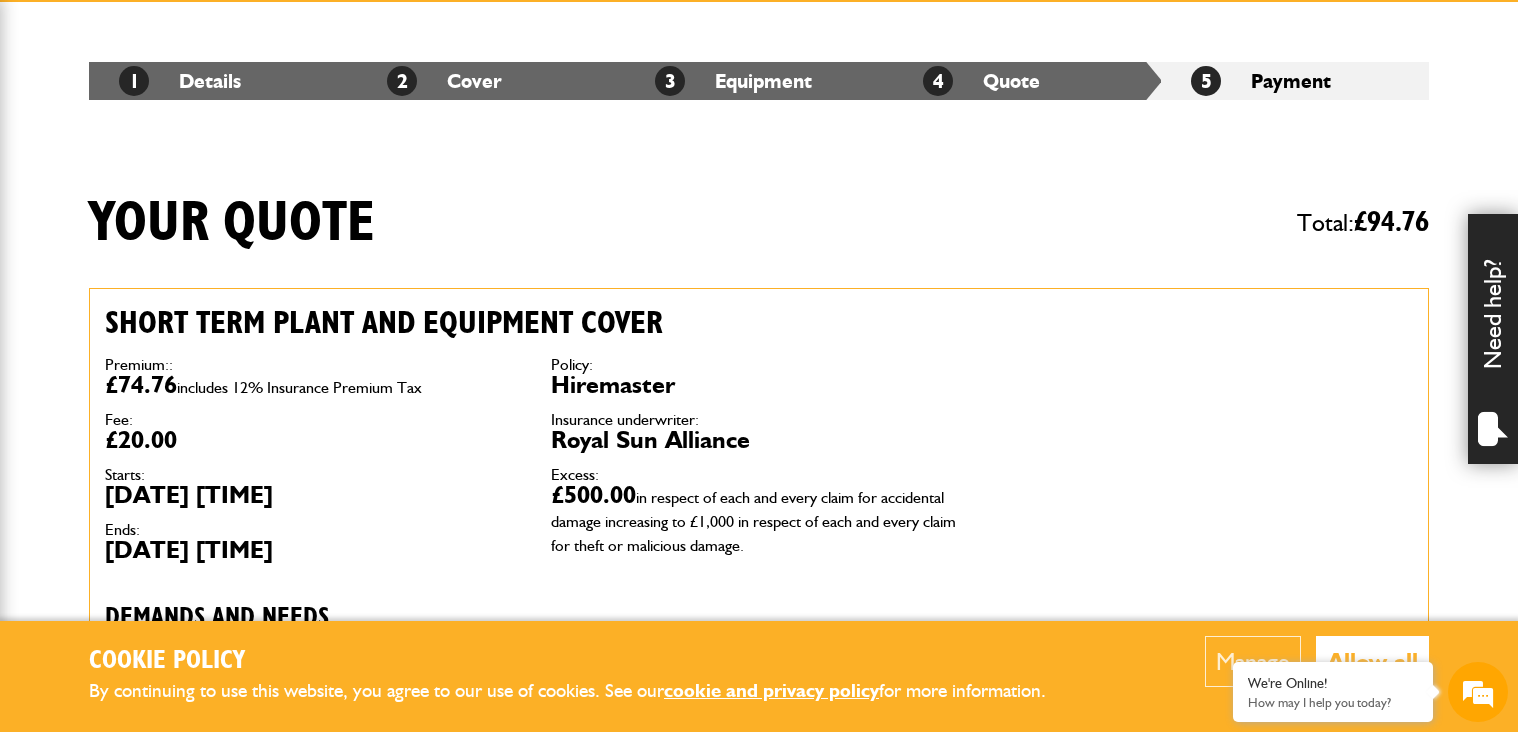 scroll, scrollTop: 367, scrollLeft: 0, axis: vertical 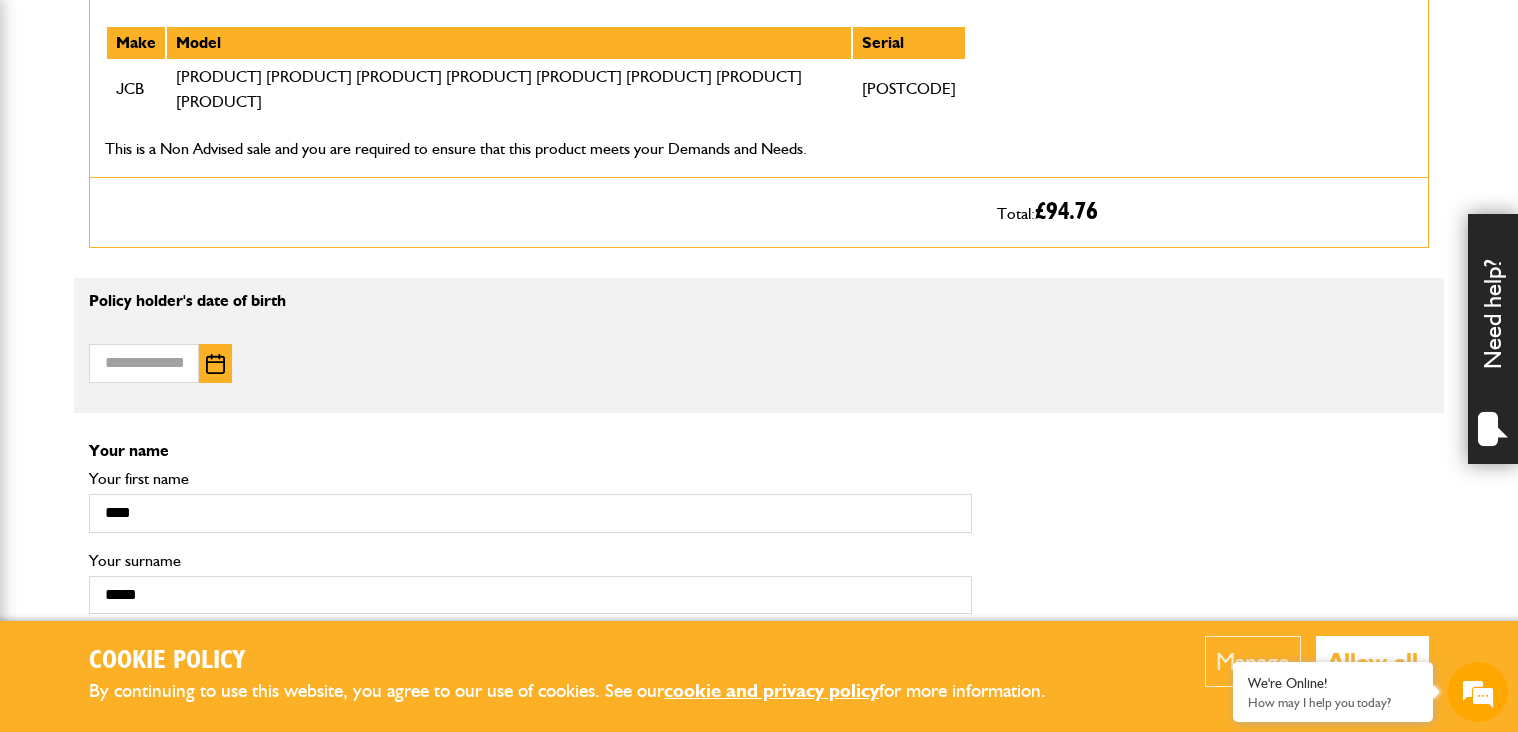click at bounding box center (215, 364) 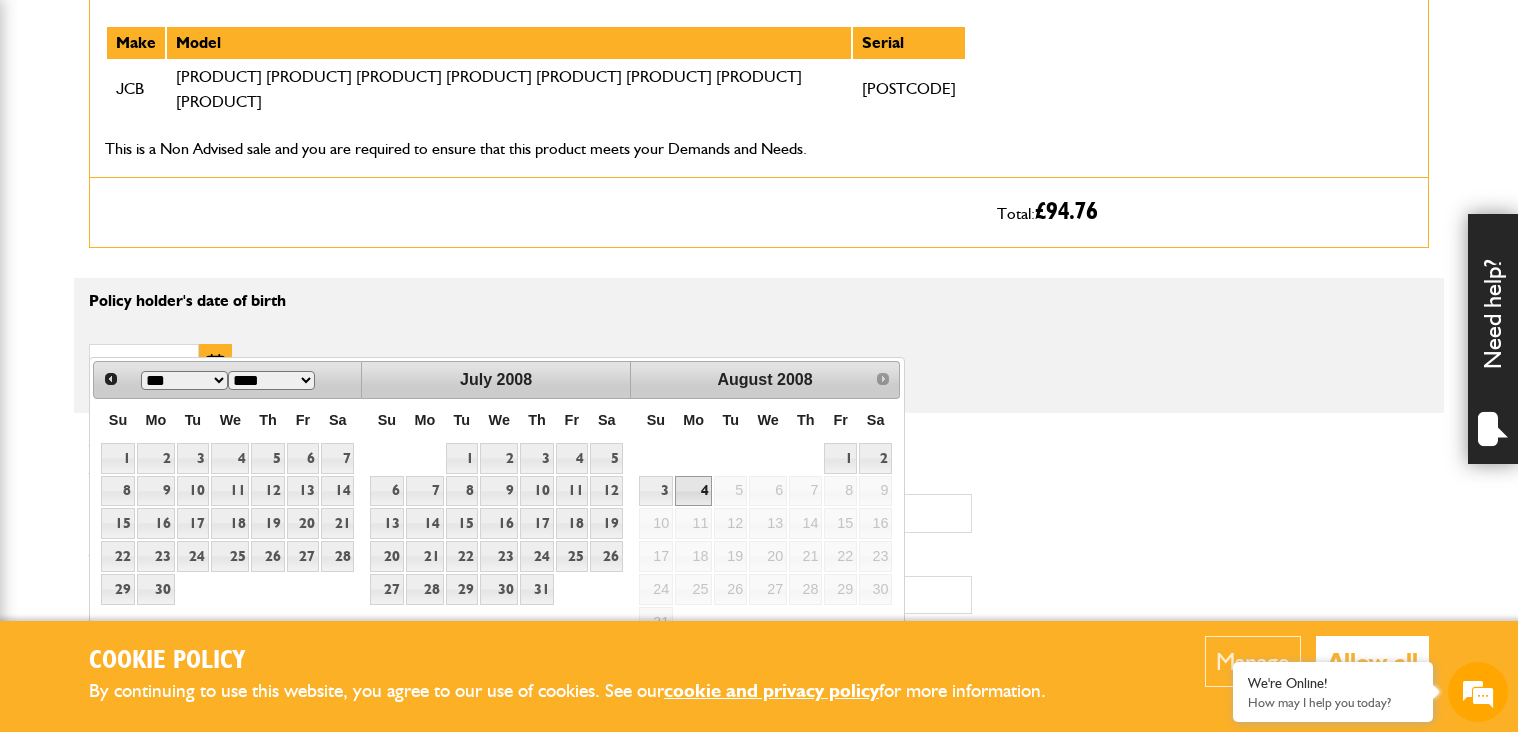 click on "**** **** **** **** **** **** **** **** **** **** **** **** **** **** **** **** **** **** **** **** **** **** **** **** **** **** **** **** **** **** **** **** **** **** **** **** **** **** **** **** **** **** **** **** **** **** **** **** **** **** **** **** **** **** **** **** **** **** **** **** **** **** **** **** **** **** **** **** **** **** **** **** **** ****" at bounding box center (271, 380) 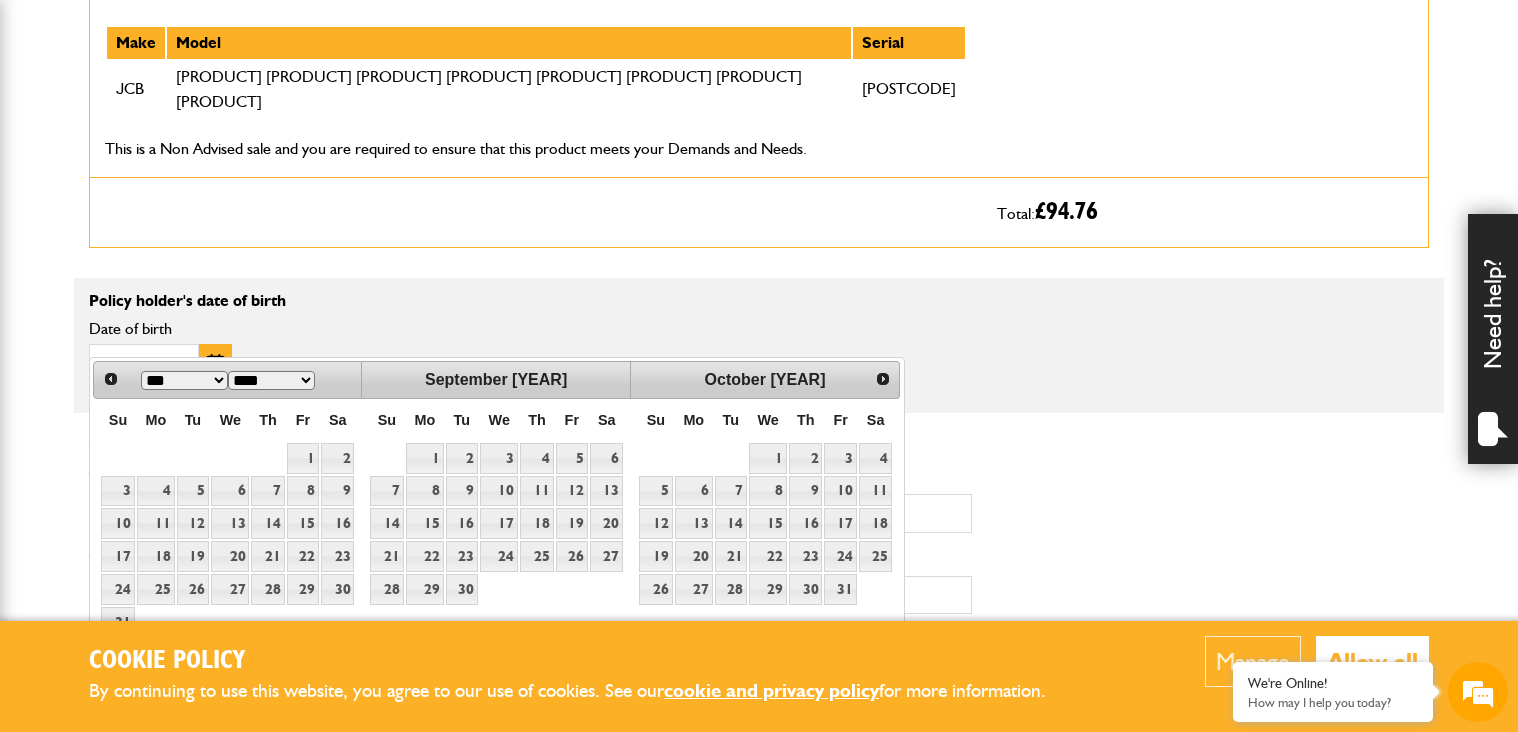 click on "*** *** *** *** *** *** *** *** *** *** *** ***" at bounding box center [184, 380] 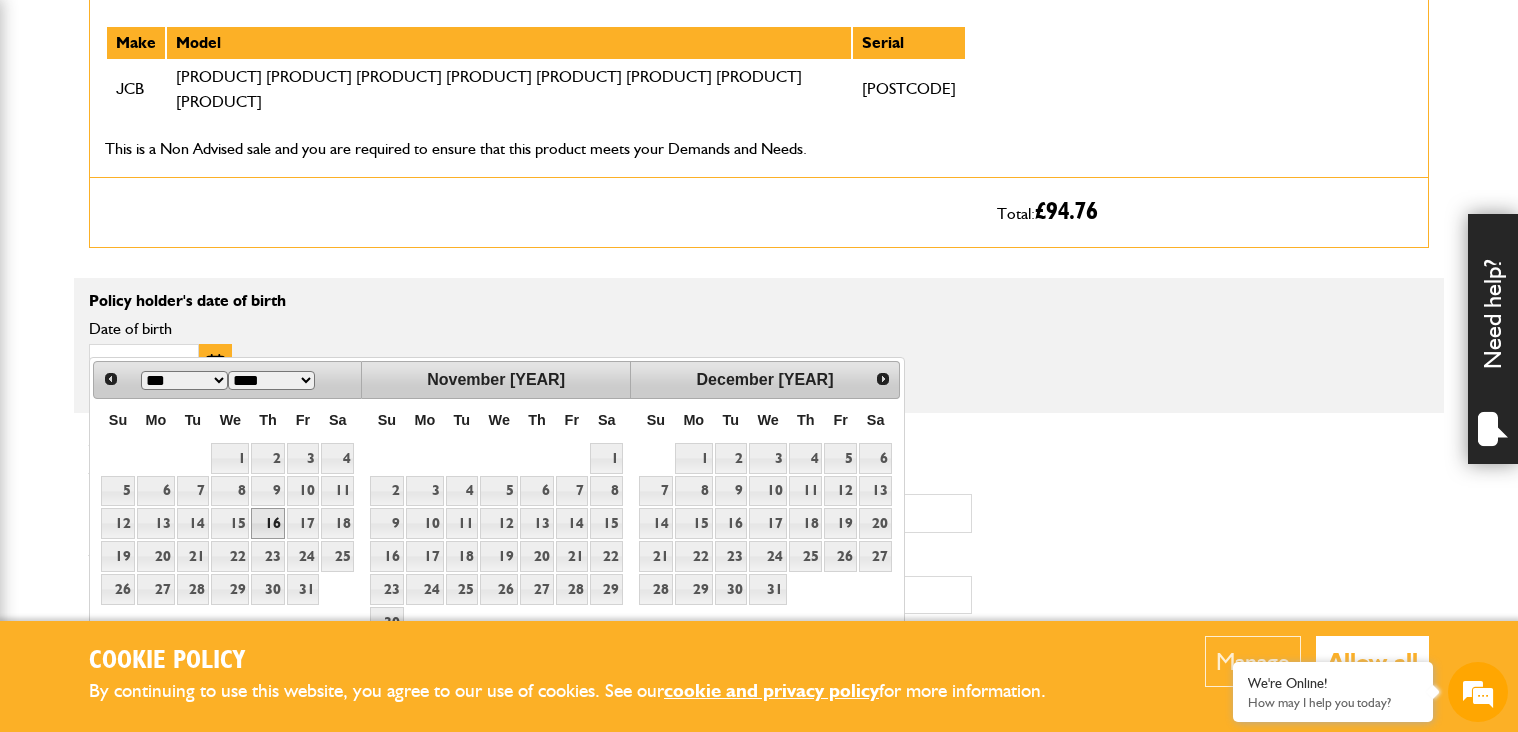 click on "16" at bounding box center (267, 523) 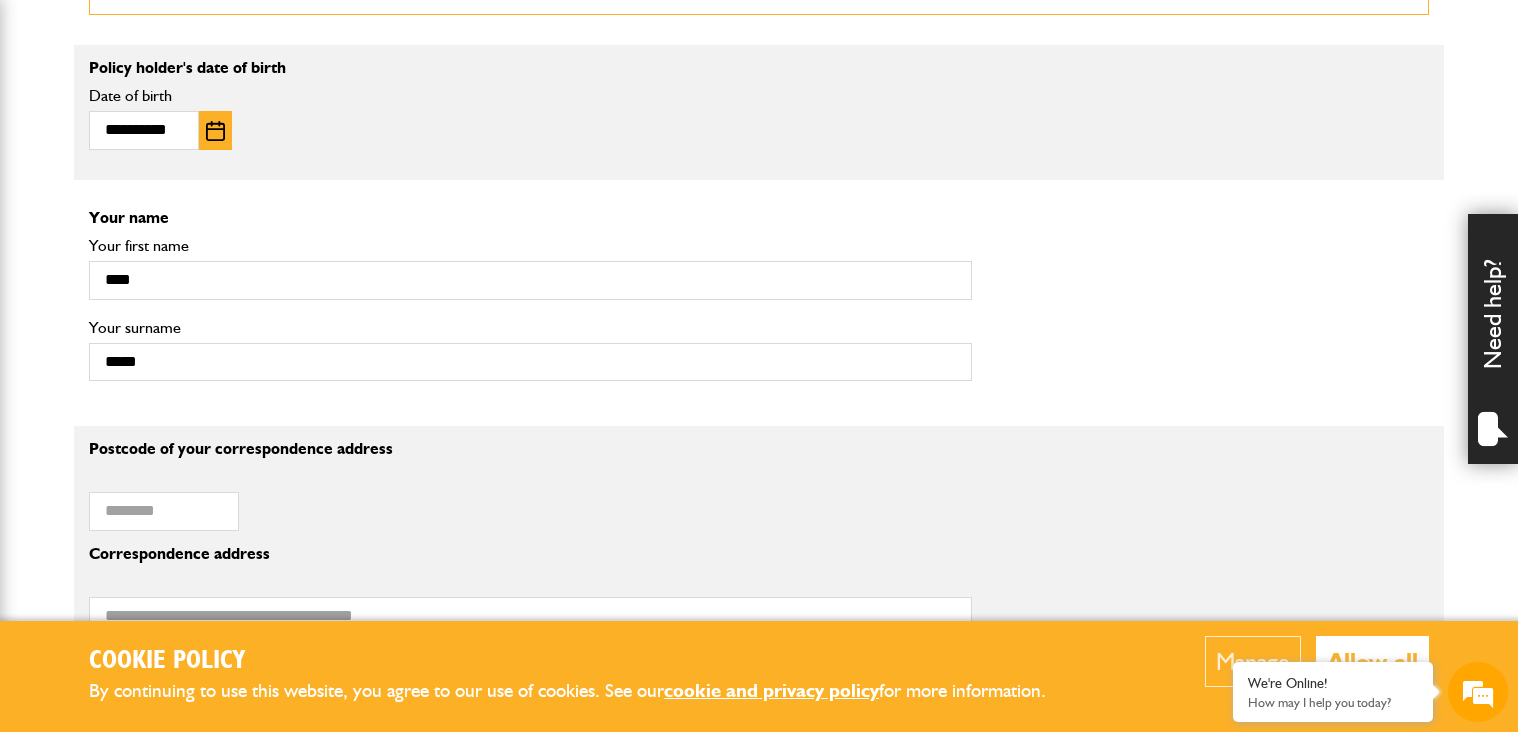 scroll, scrollTop: 1367, scrollLeft: 0, axis: vertical 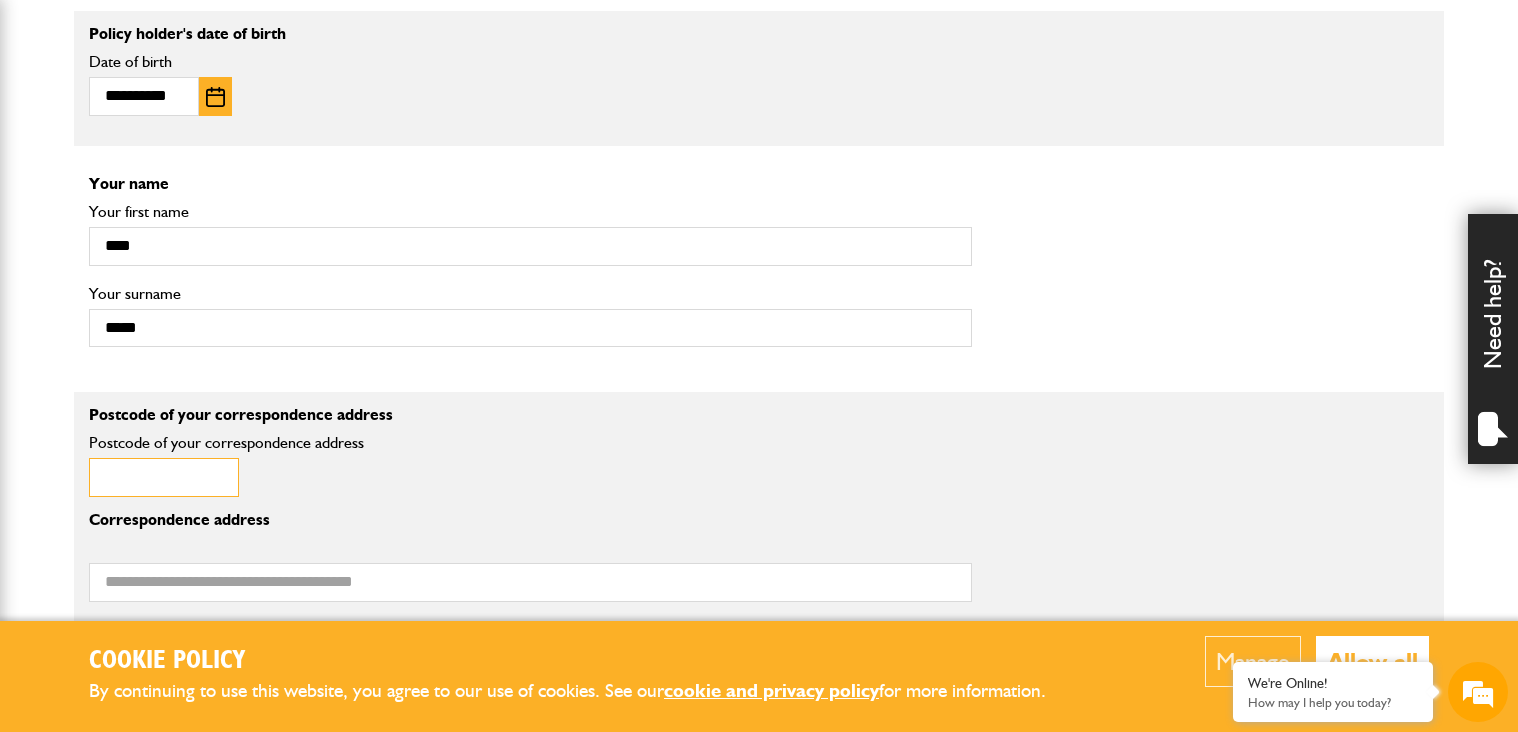 click on "Postcode of your correspondence address" at bounding box center [164, 477] 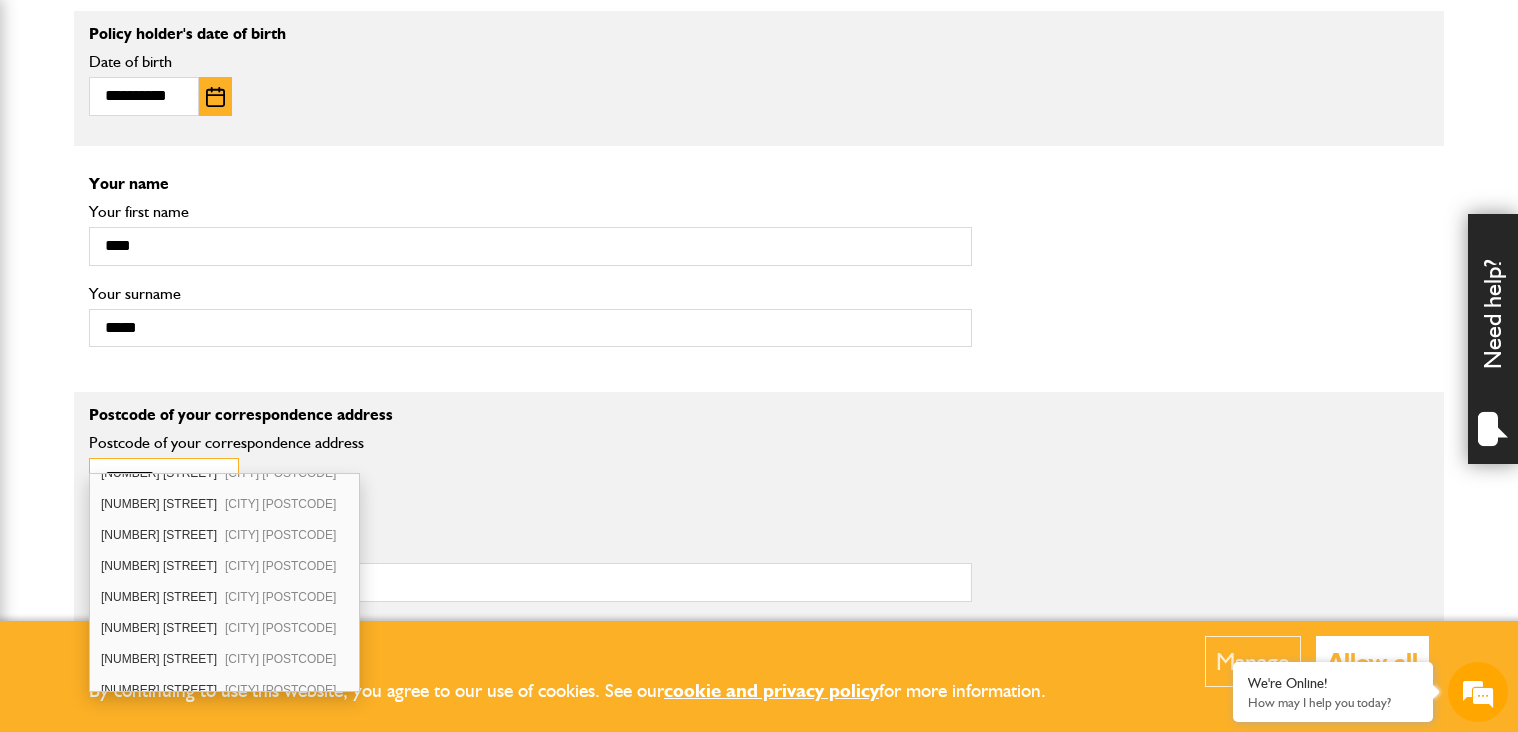 scroll, scrollTop: 106, scrollLeft: 0, axis: vertical 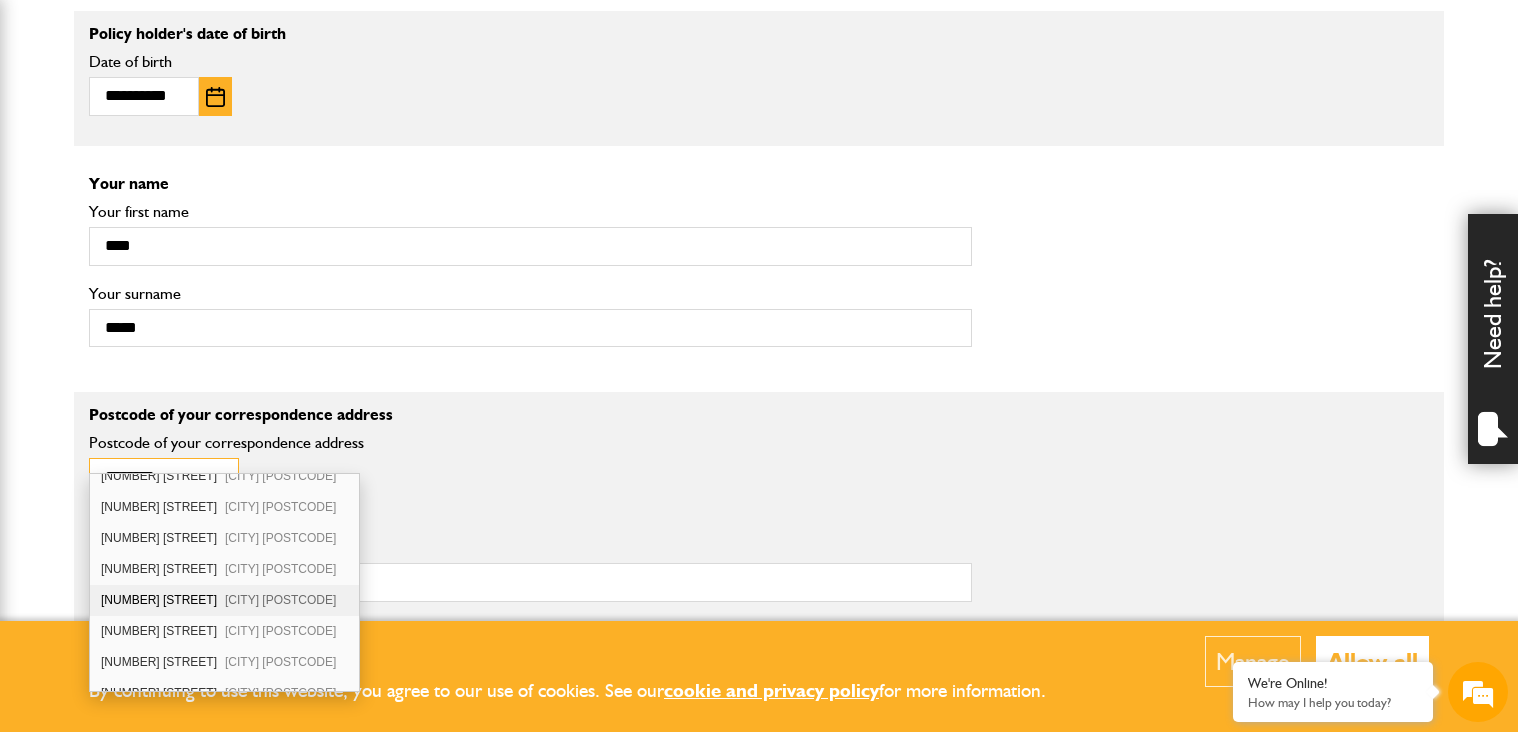 type on "********" 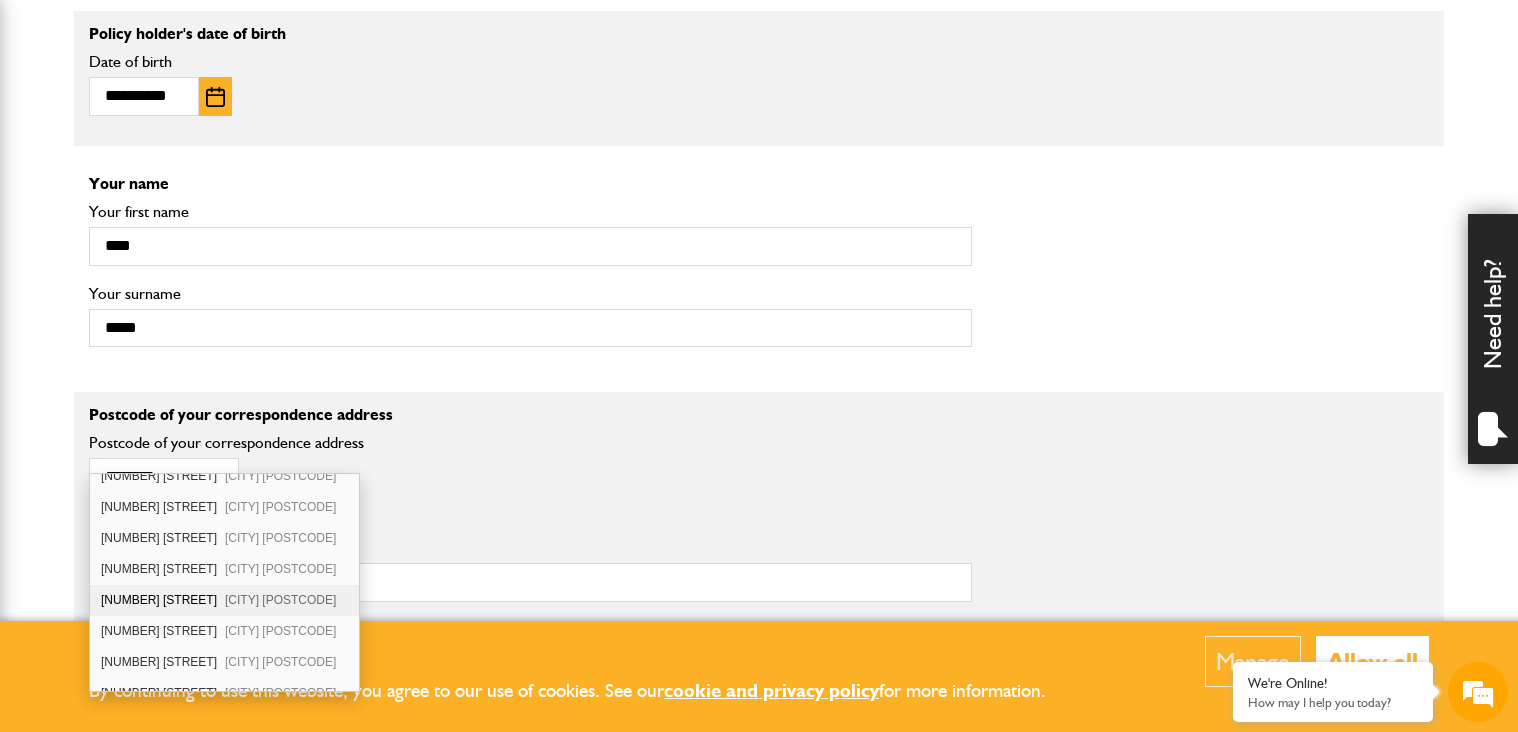 click on "Worthing BN13 2BG" at bounding box center [280, 600] 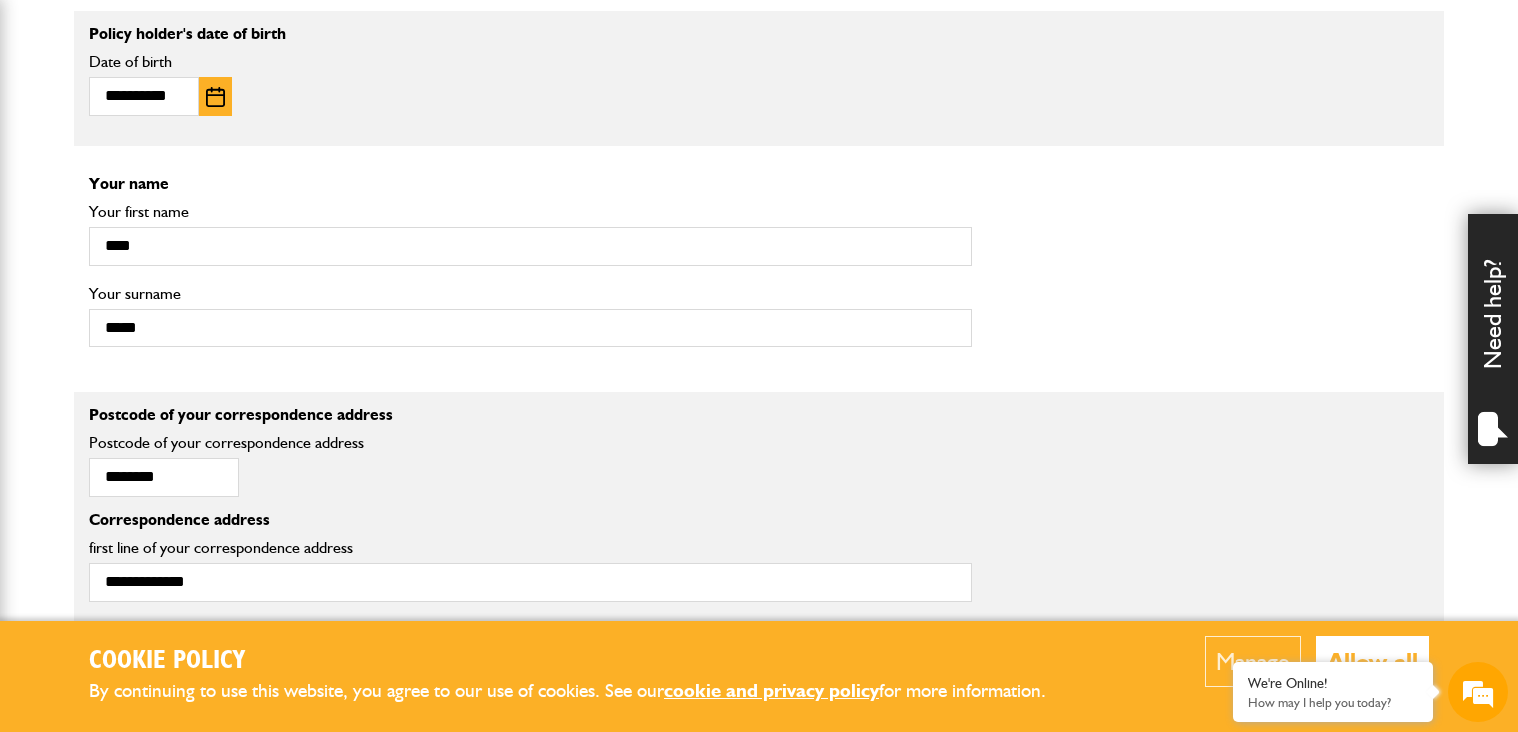 click on "Allow all" at bounding box center (1372, 661) 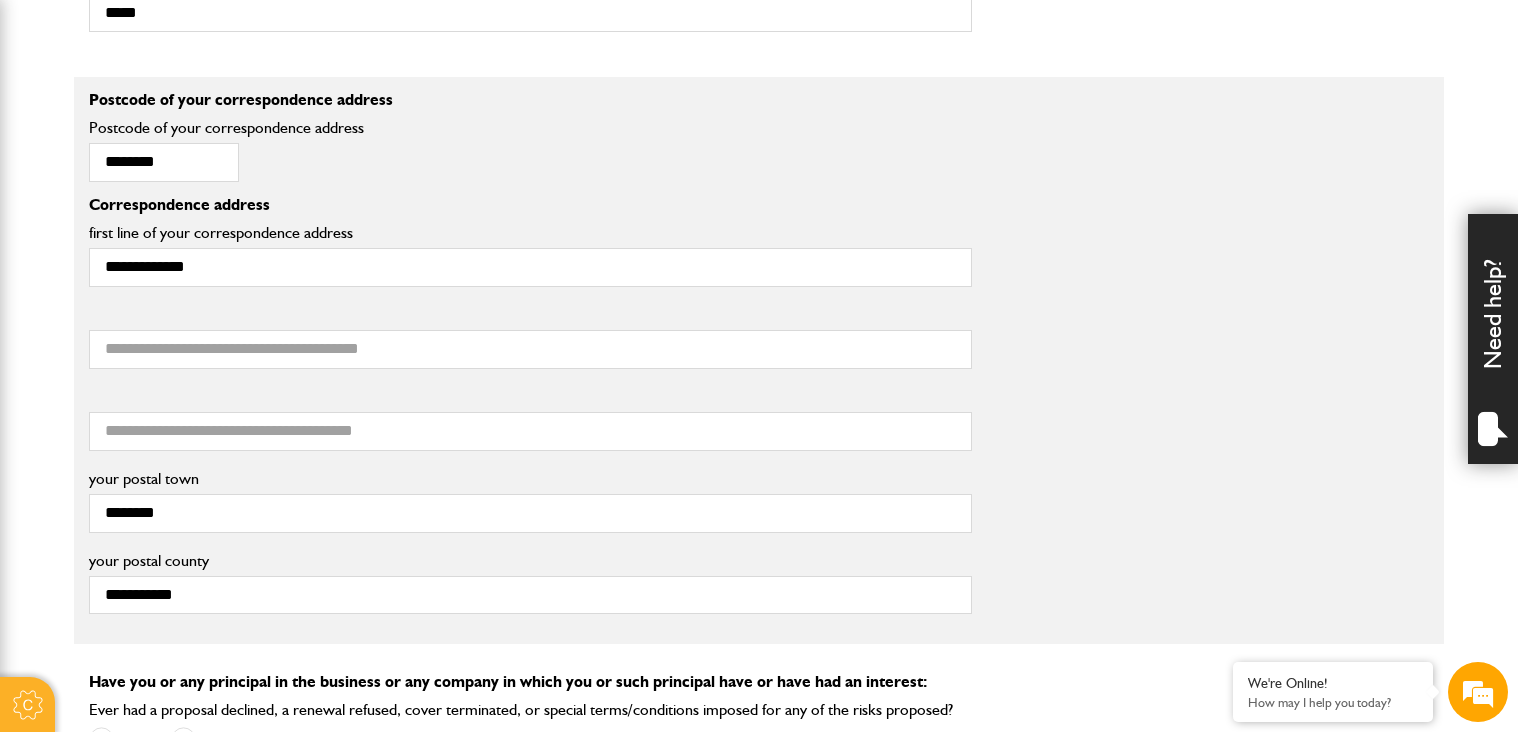 scroll, scrollTop: 1731, scrollLeft: 0, axis: vertical 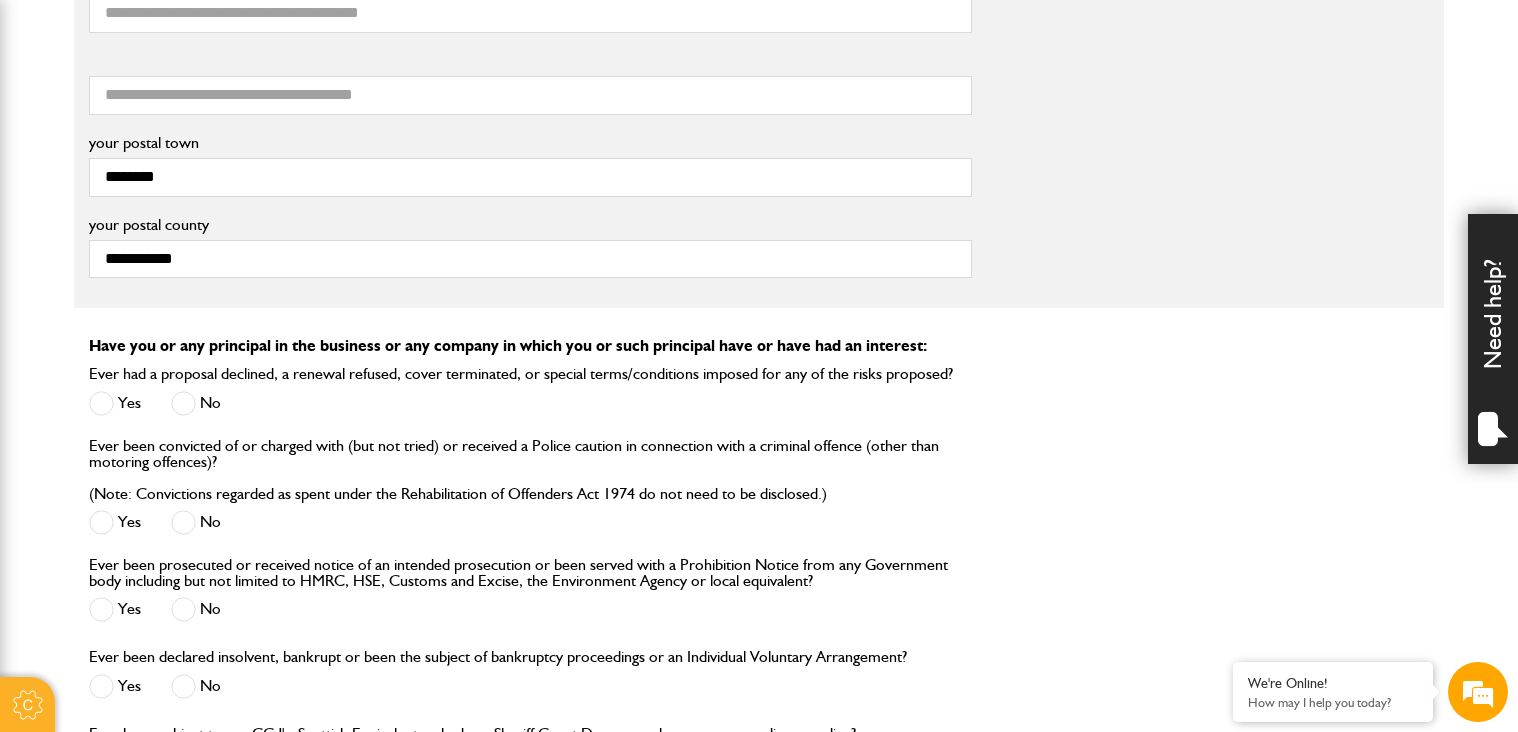 click on "No" at bounding box center [196, 403] 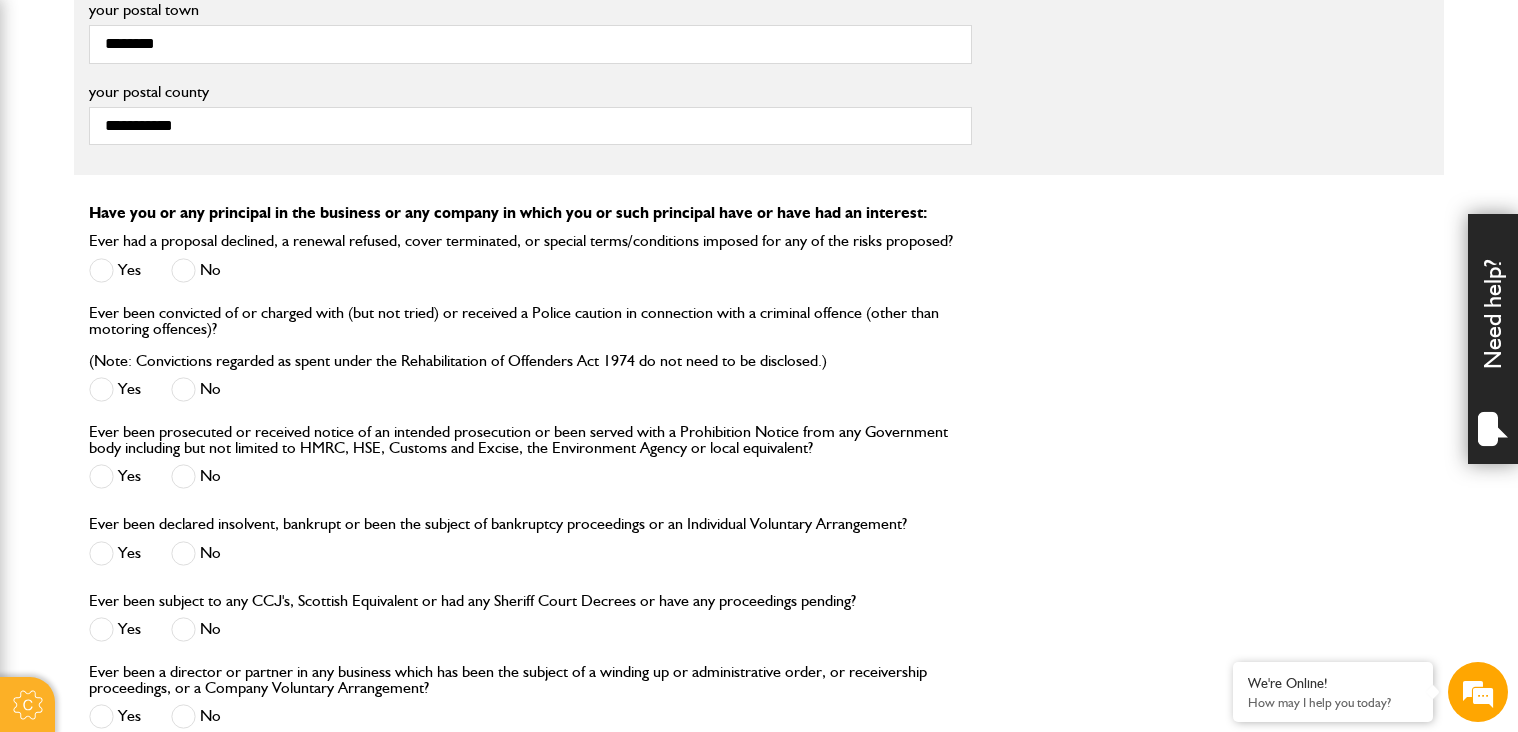 scroll, scrollTop: 2162, scrollLeft: 0, axis: vertical 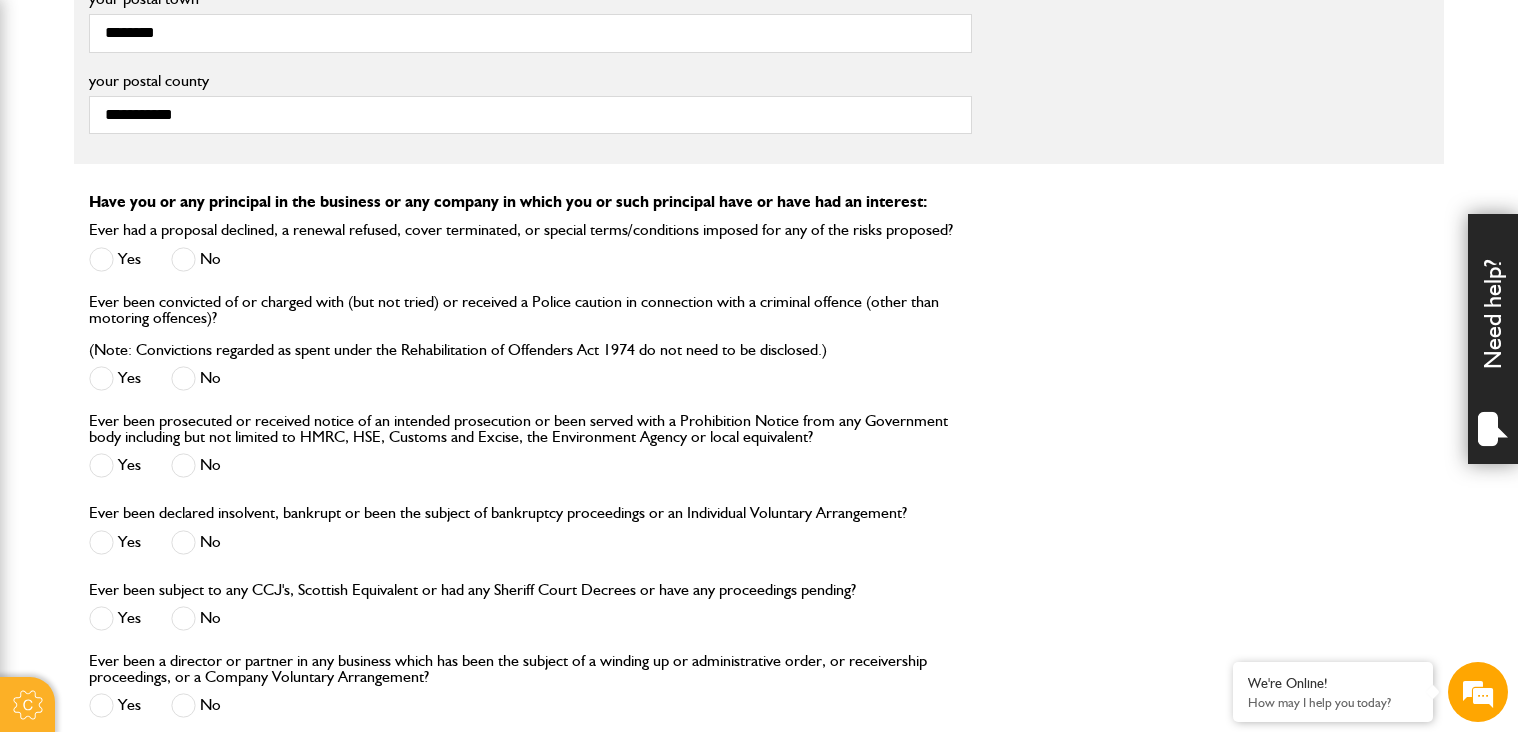 click on "No" at bounding box center (196, 465) 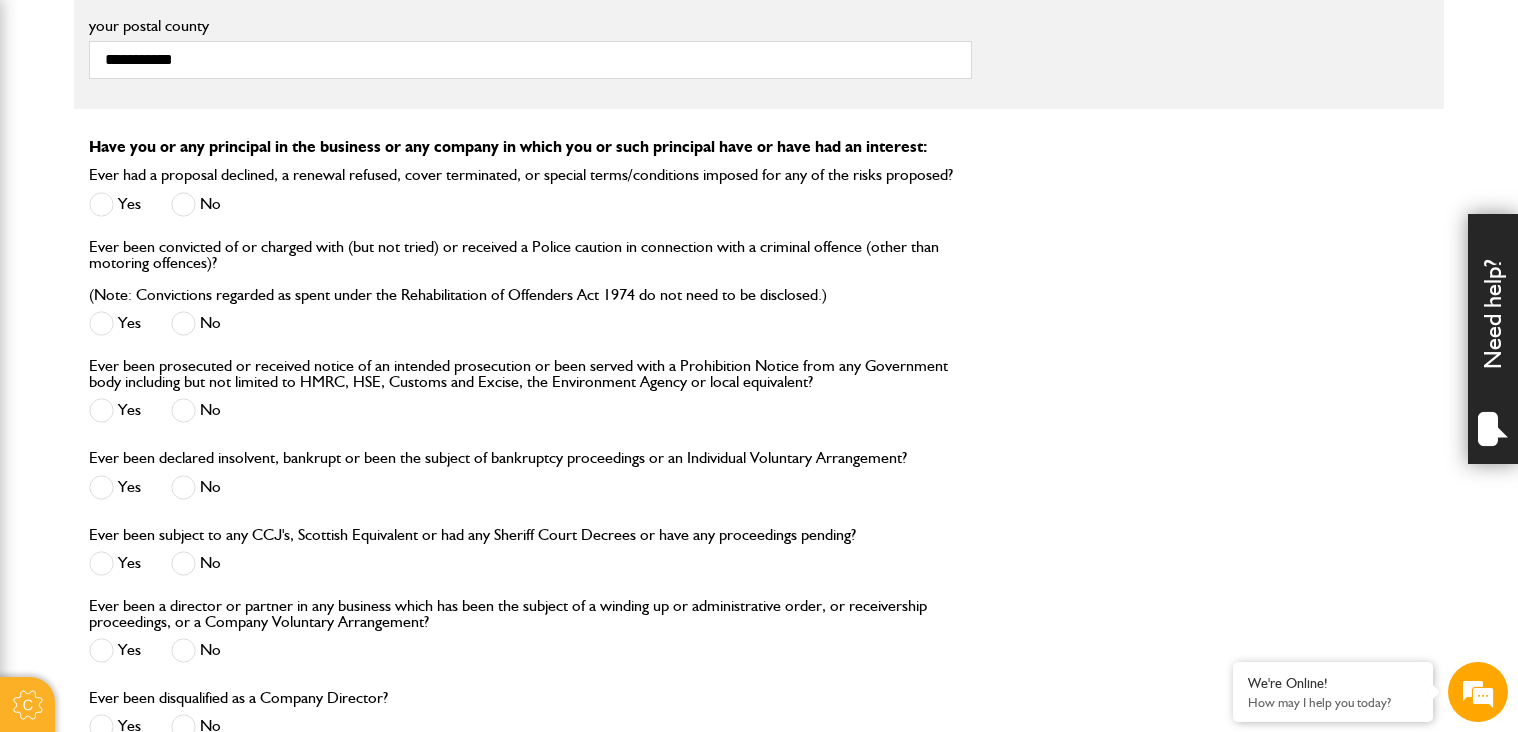 scroll, scrollTop: 2234, scrollLeft: 0, axis: vertical 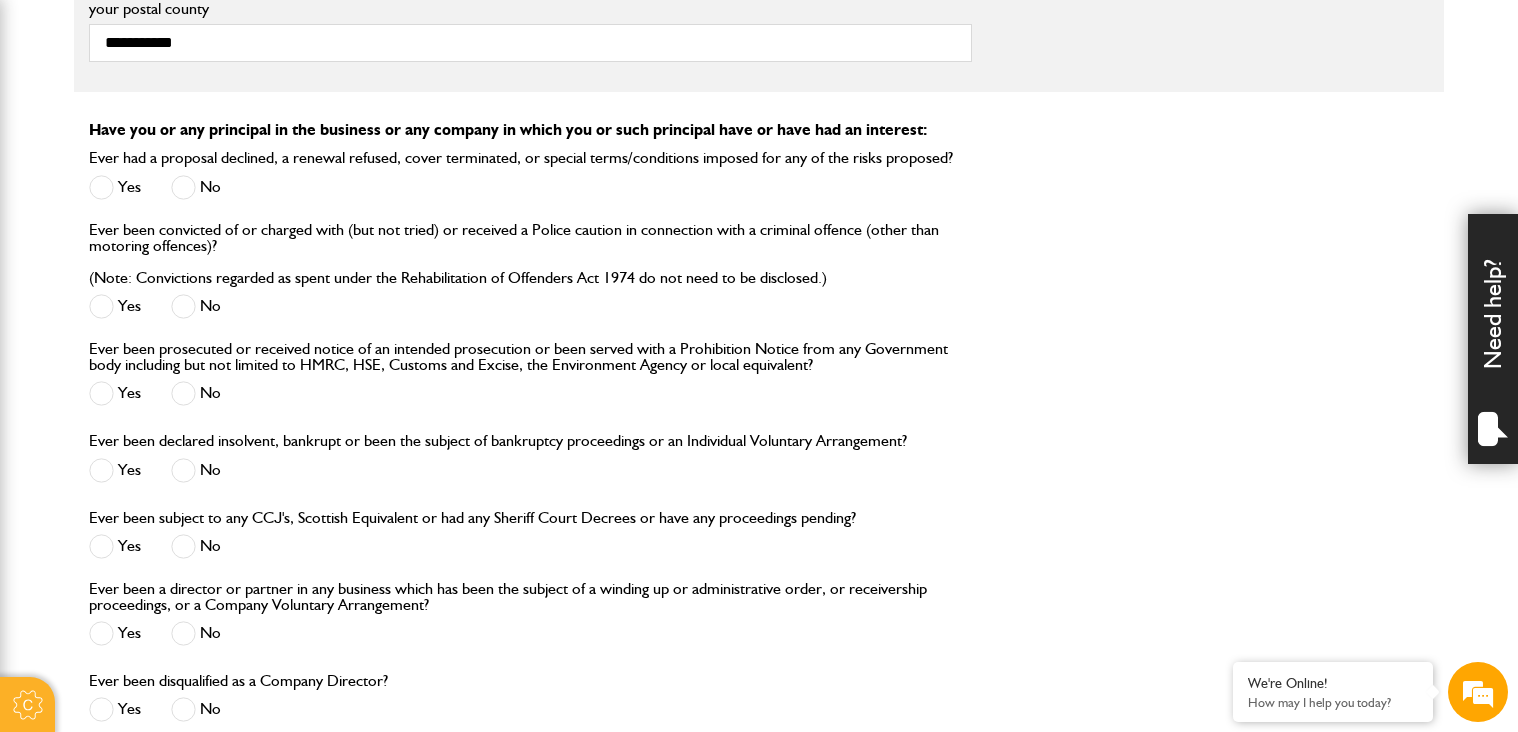 click on "No" at bounding box center [196, 470] 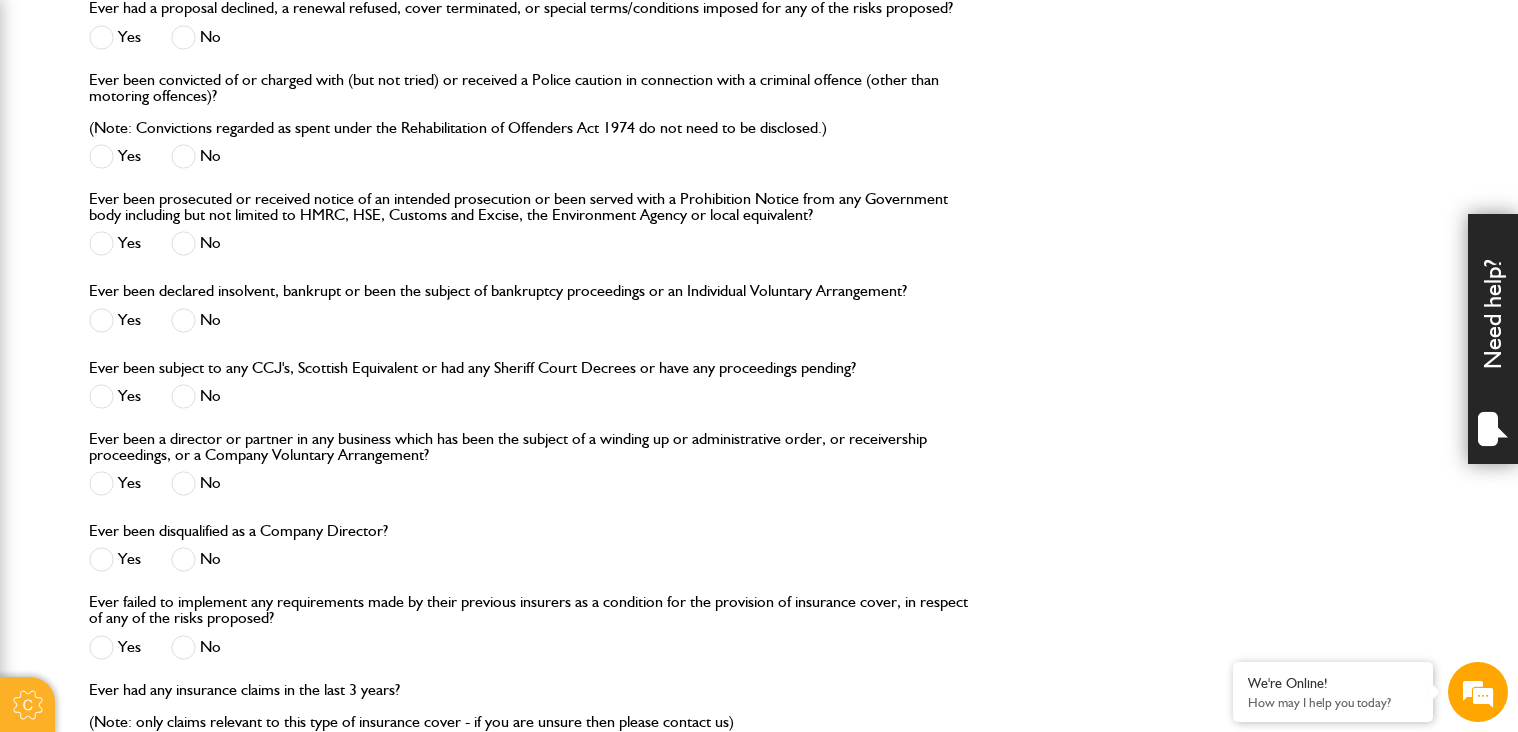 scroll, scrollTop: 2401, scrollLeft: 0, axis: vertical 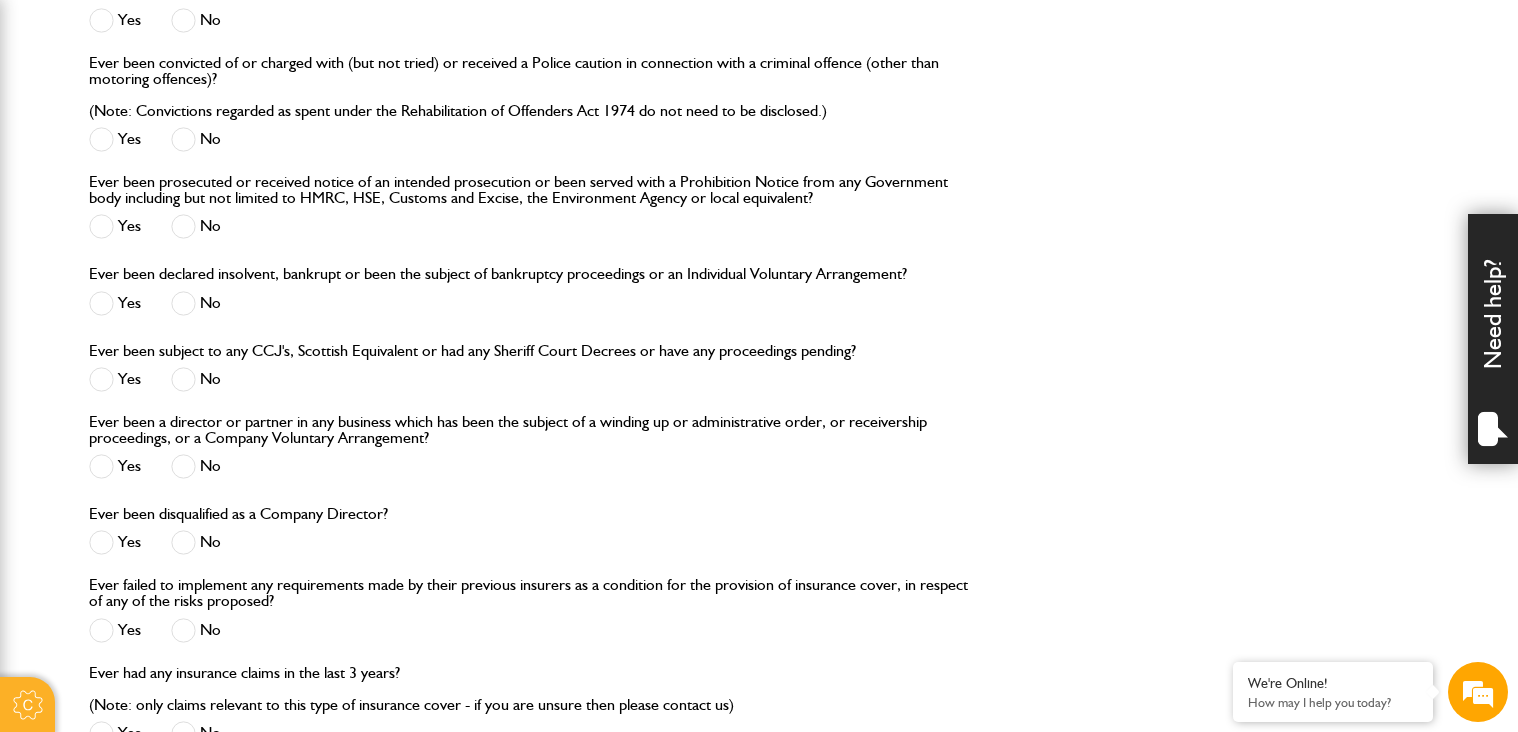 click on "No" at bounding box center (196, 466) 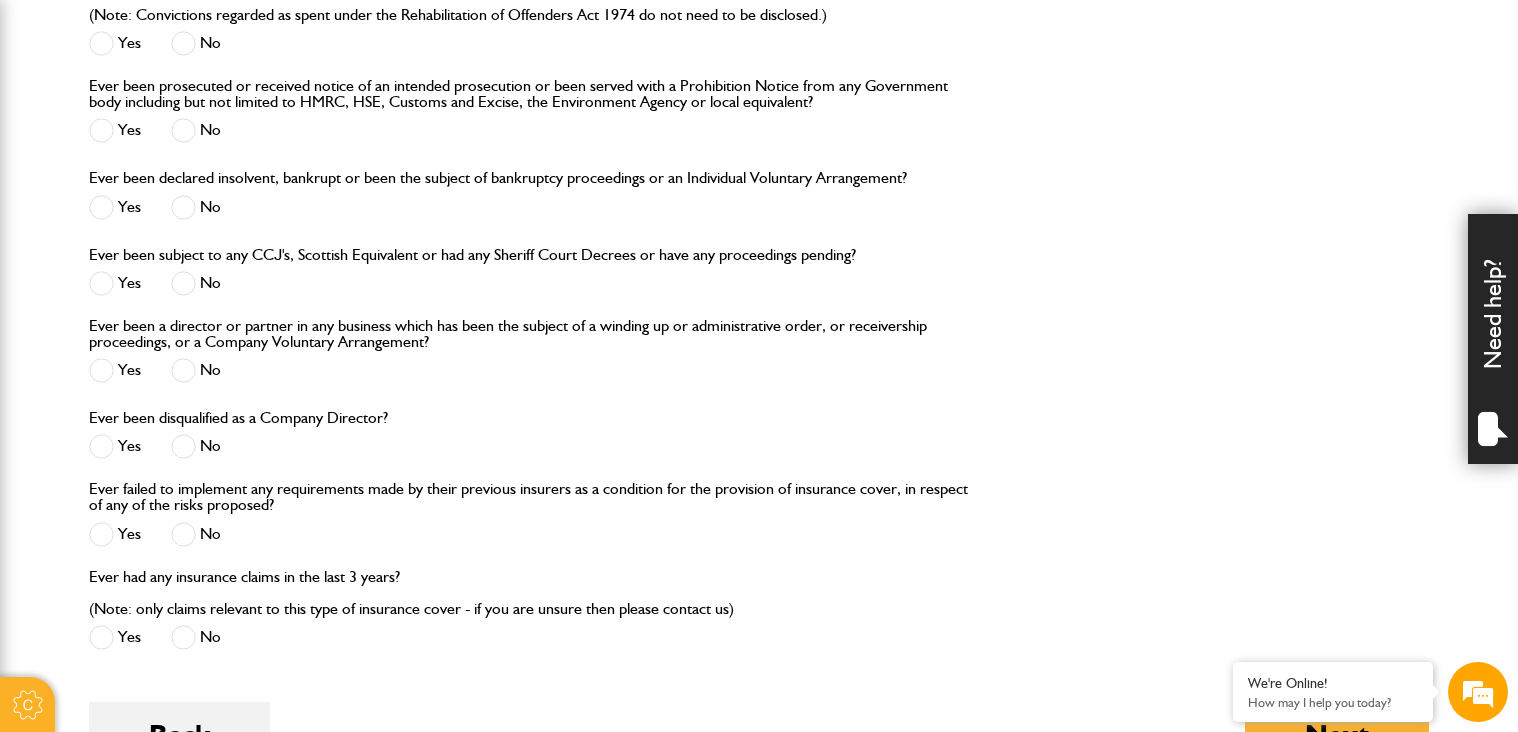 scroll, scrollTop: 2501, scrollLeft: 0, axis: vertical 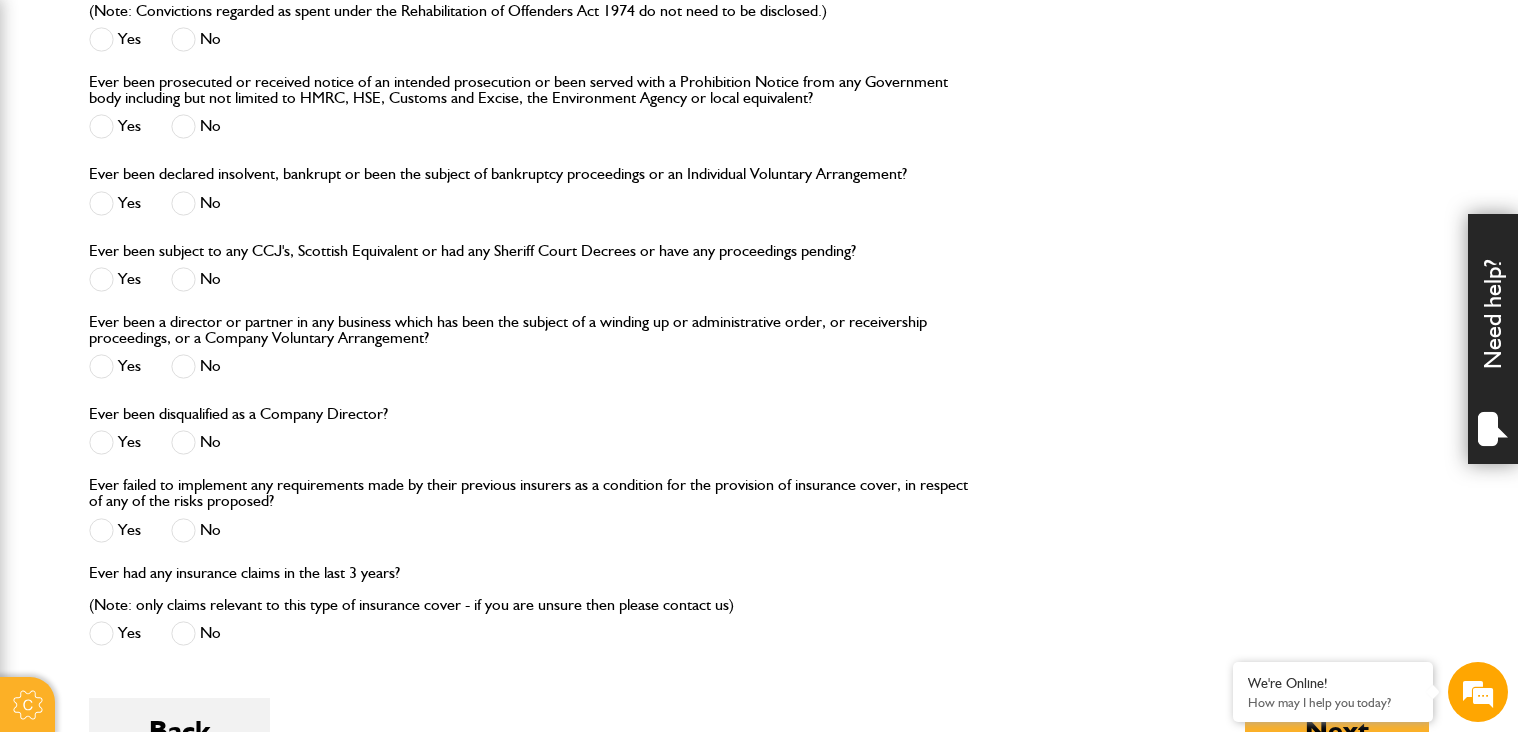 click on "No" at bounding box center (196, 442) 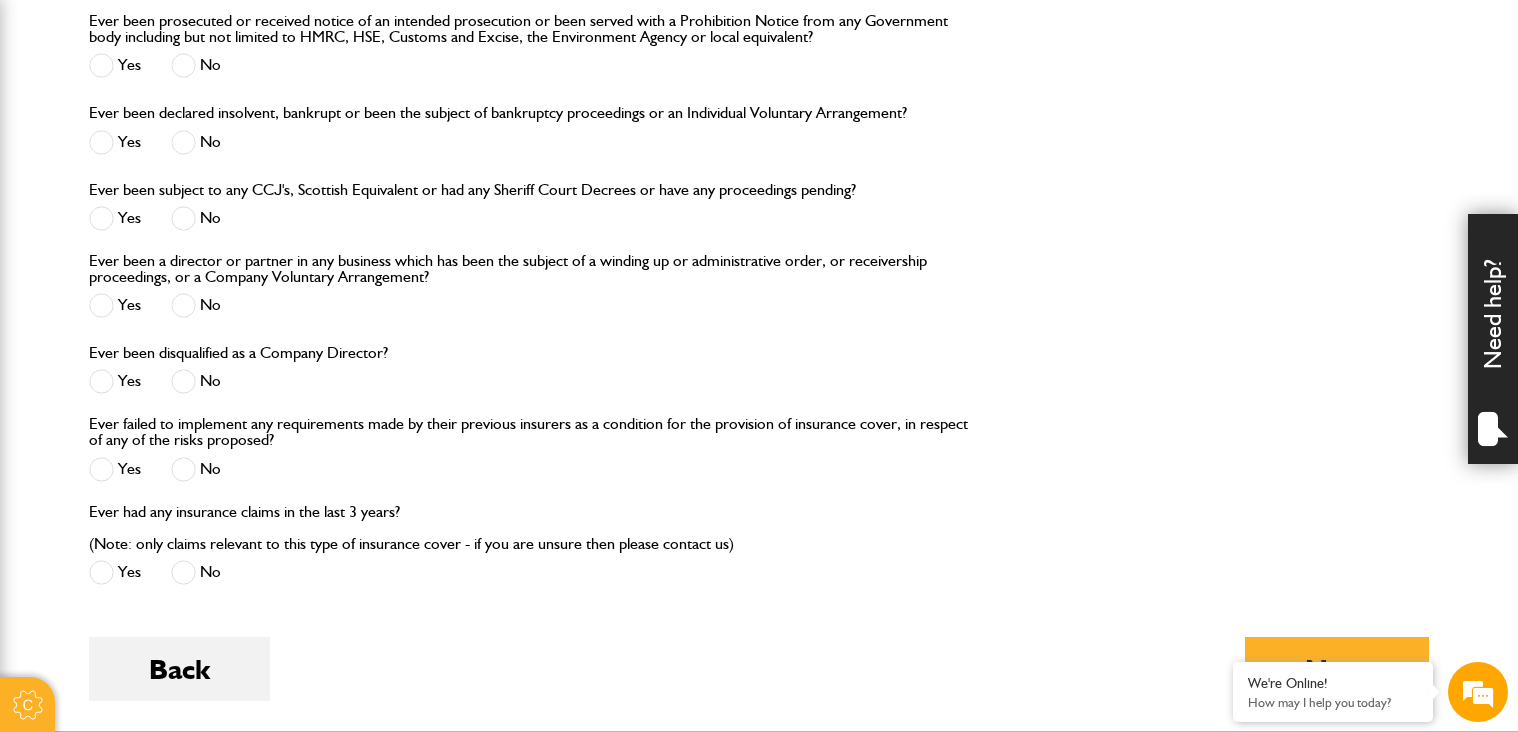 scroll, scrollTop: 2601, scrollLeft: 0, axis: vertical 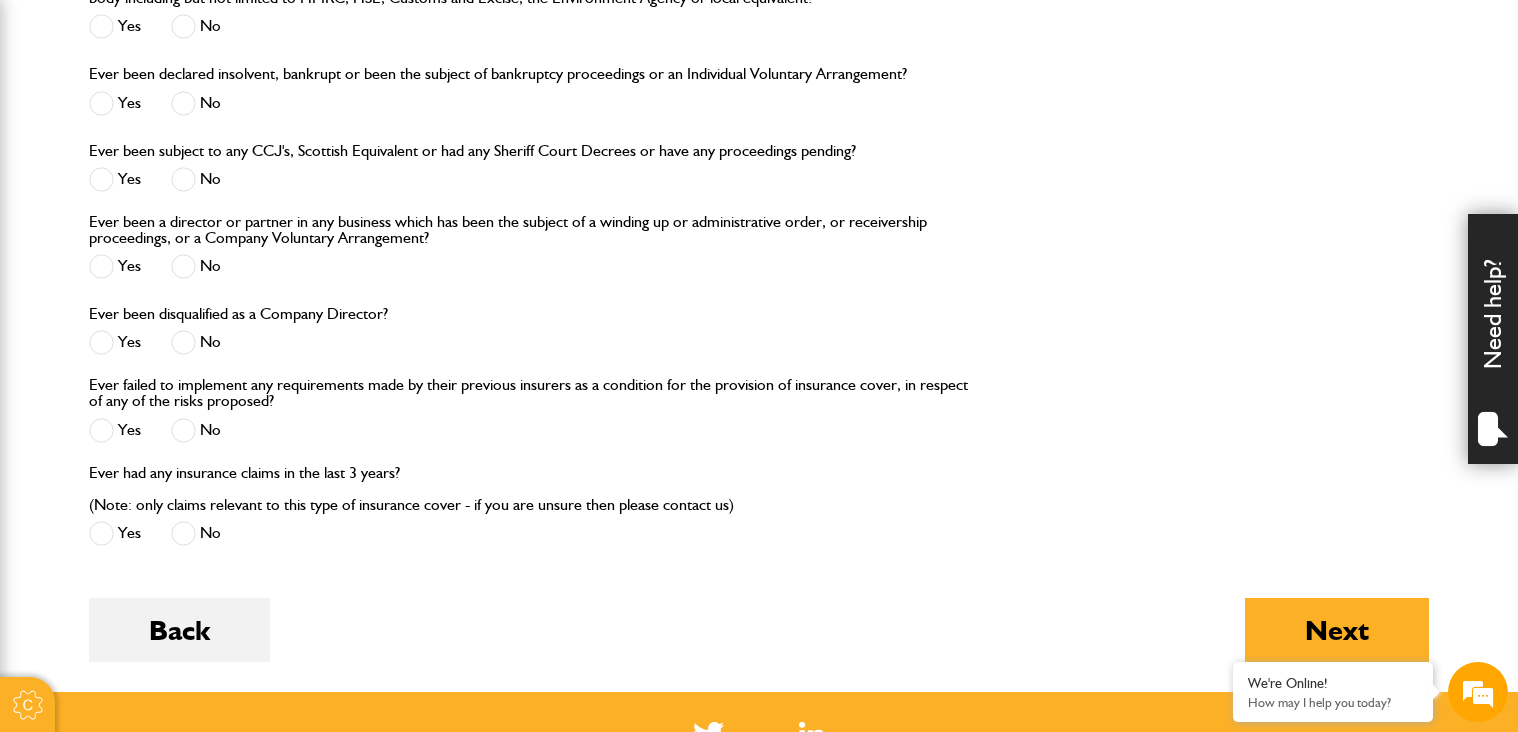 click on "No" at bounding box center (196, 430) 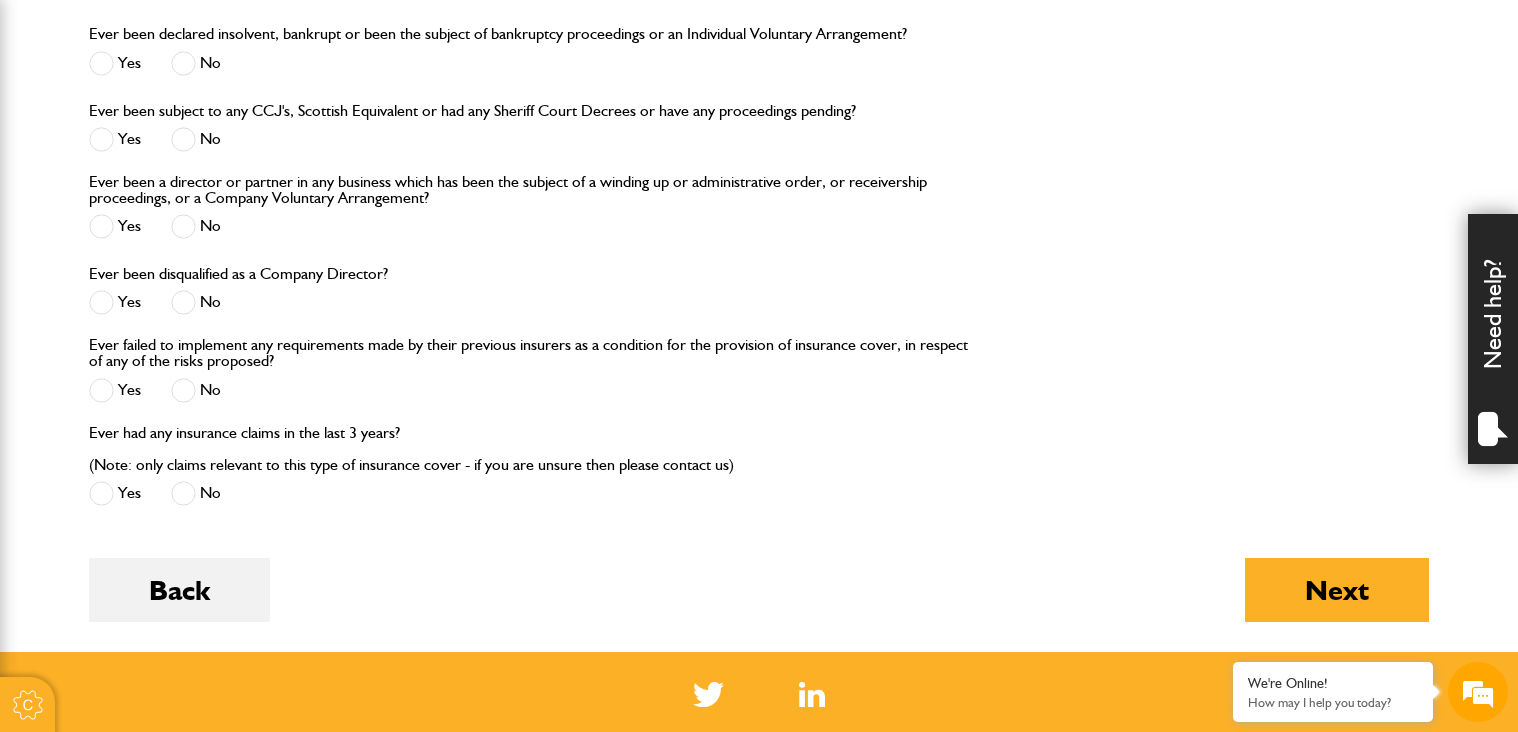 scroll, scrollTop: 2701, scrollLeft: 0, axis: vertical 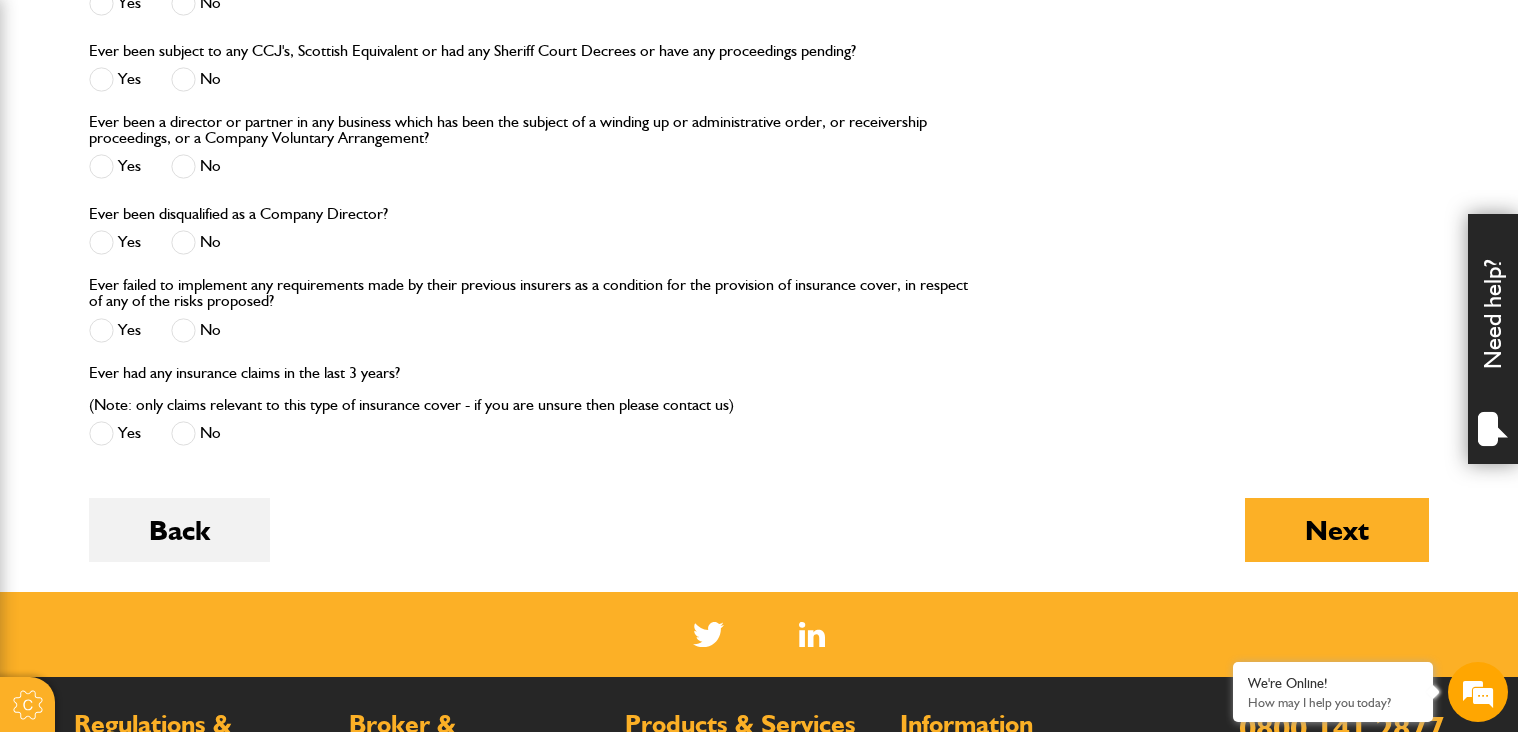 click on "No" at bounding box center (196, 433) 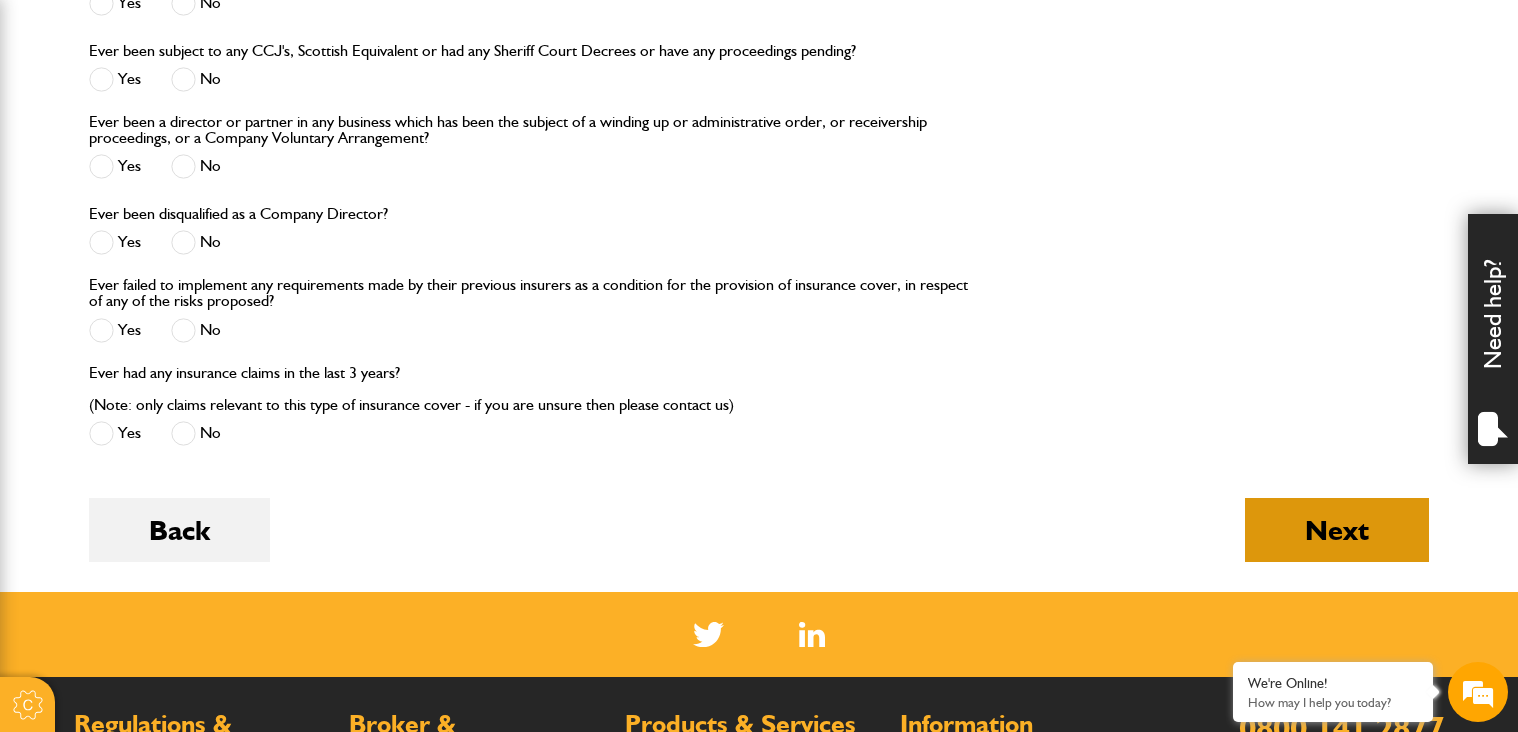 click on "Next" at bounding box center [1337, 530] 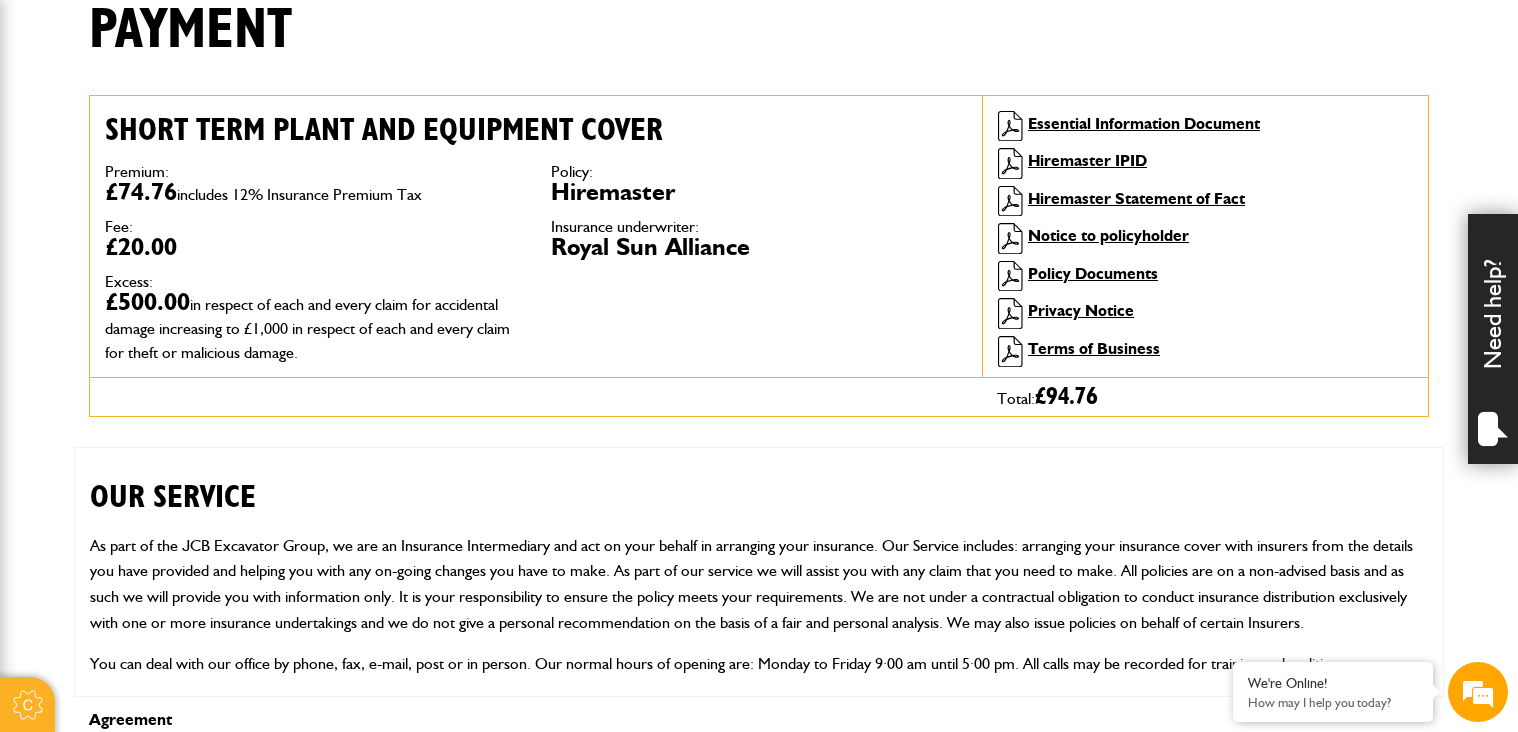 scroll, scrollTop: 533, scrollLeft: 0, axis: vertical 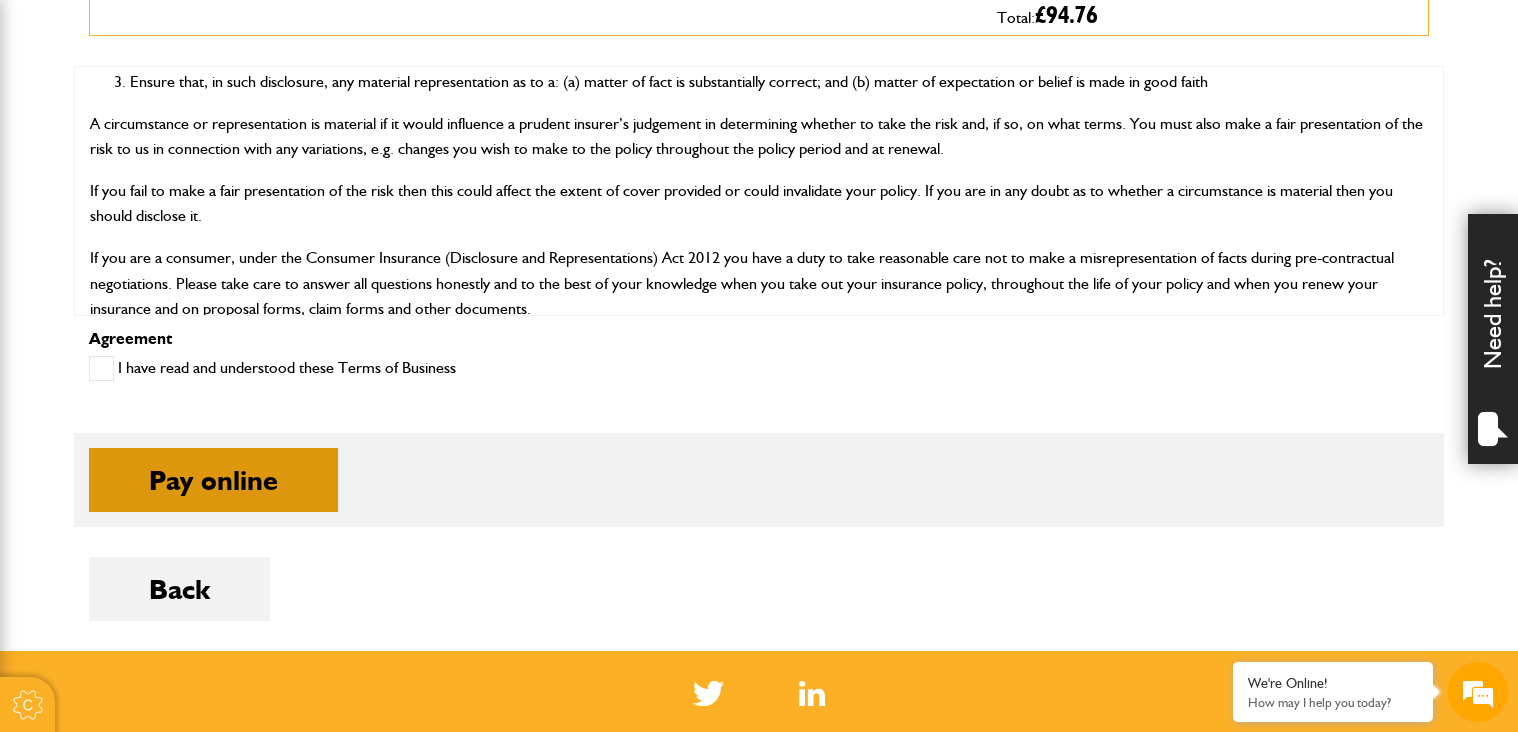 click on "Pay online" at bounding box center [213, 480] 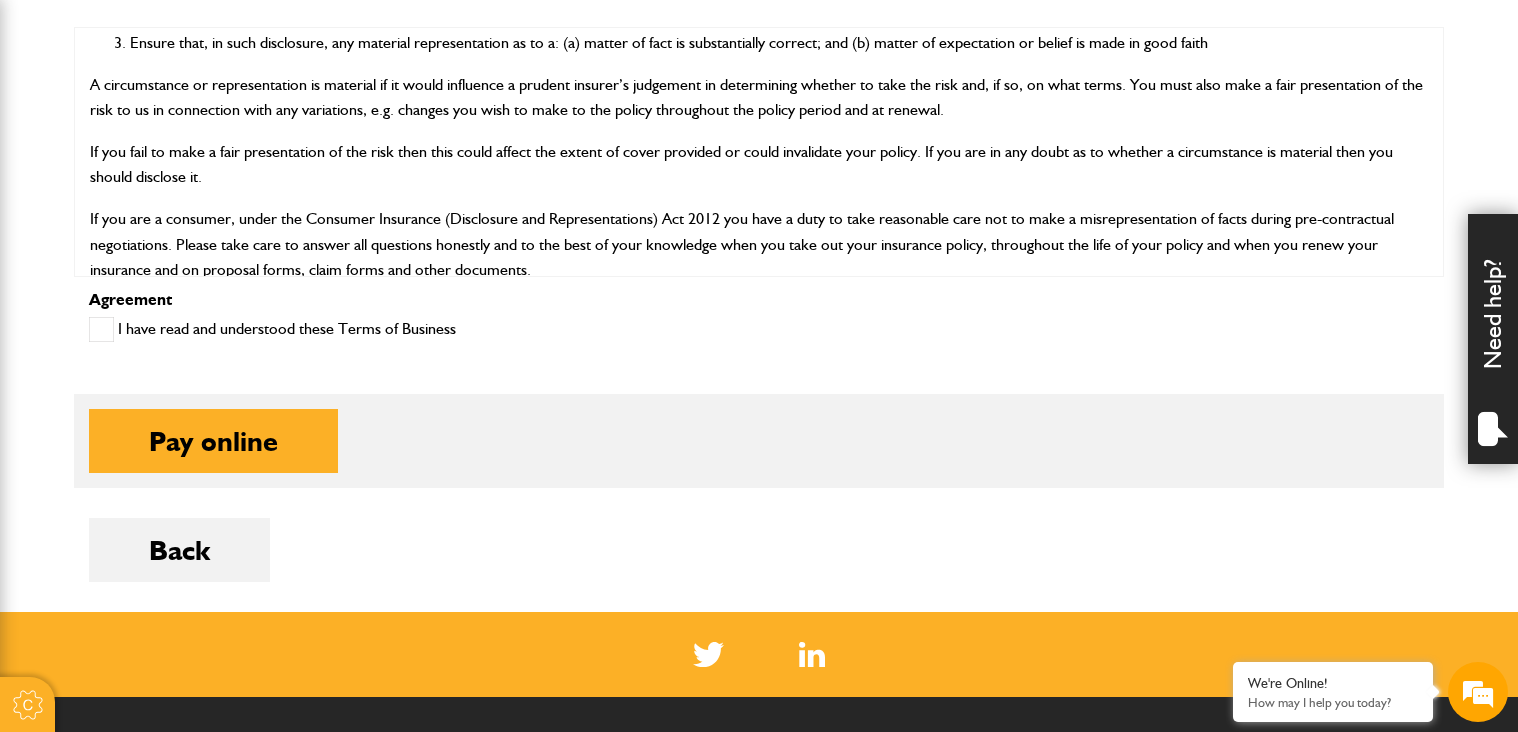 scroll, scrollTop: 971, scrollLeft: 0, axis: vertical 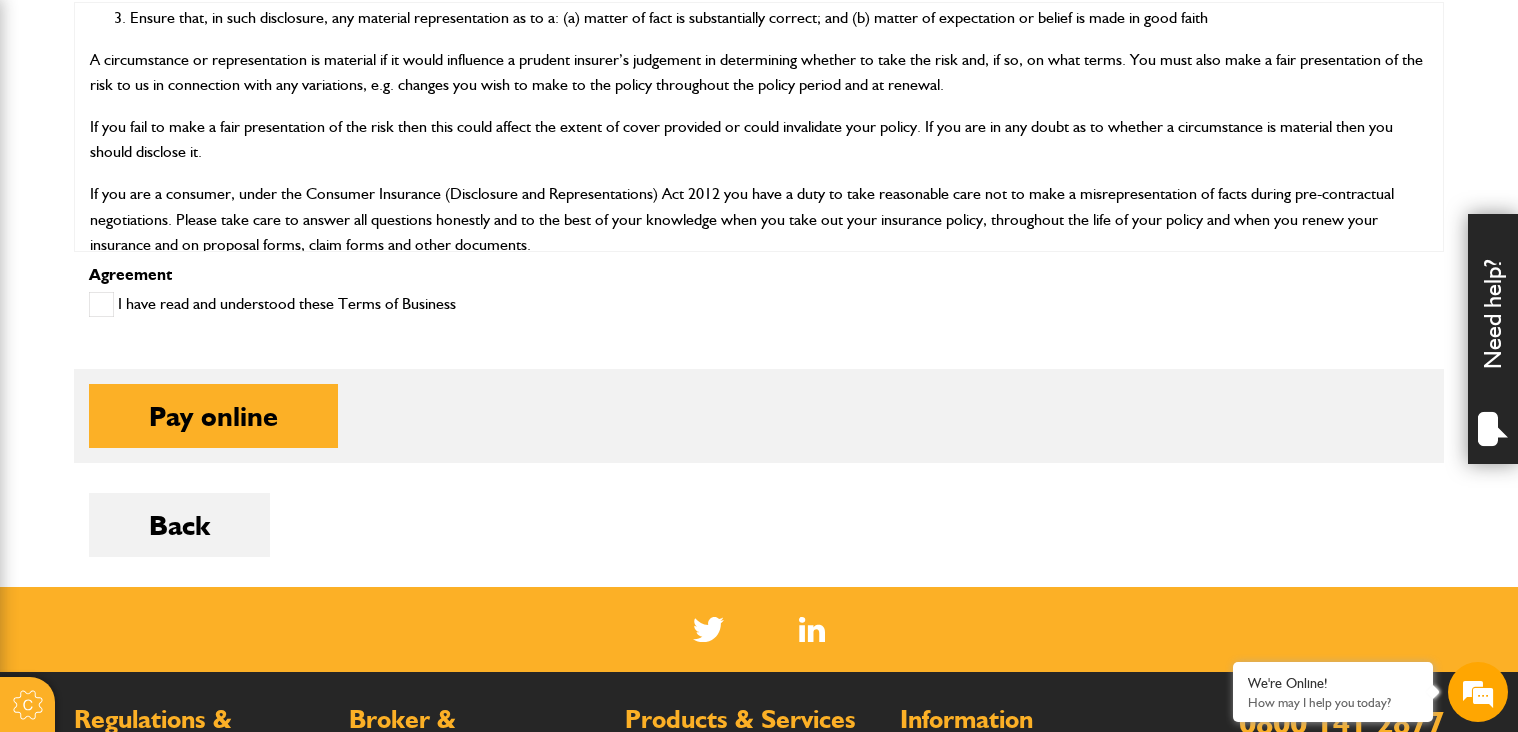 click at bounding box center (101, 304) 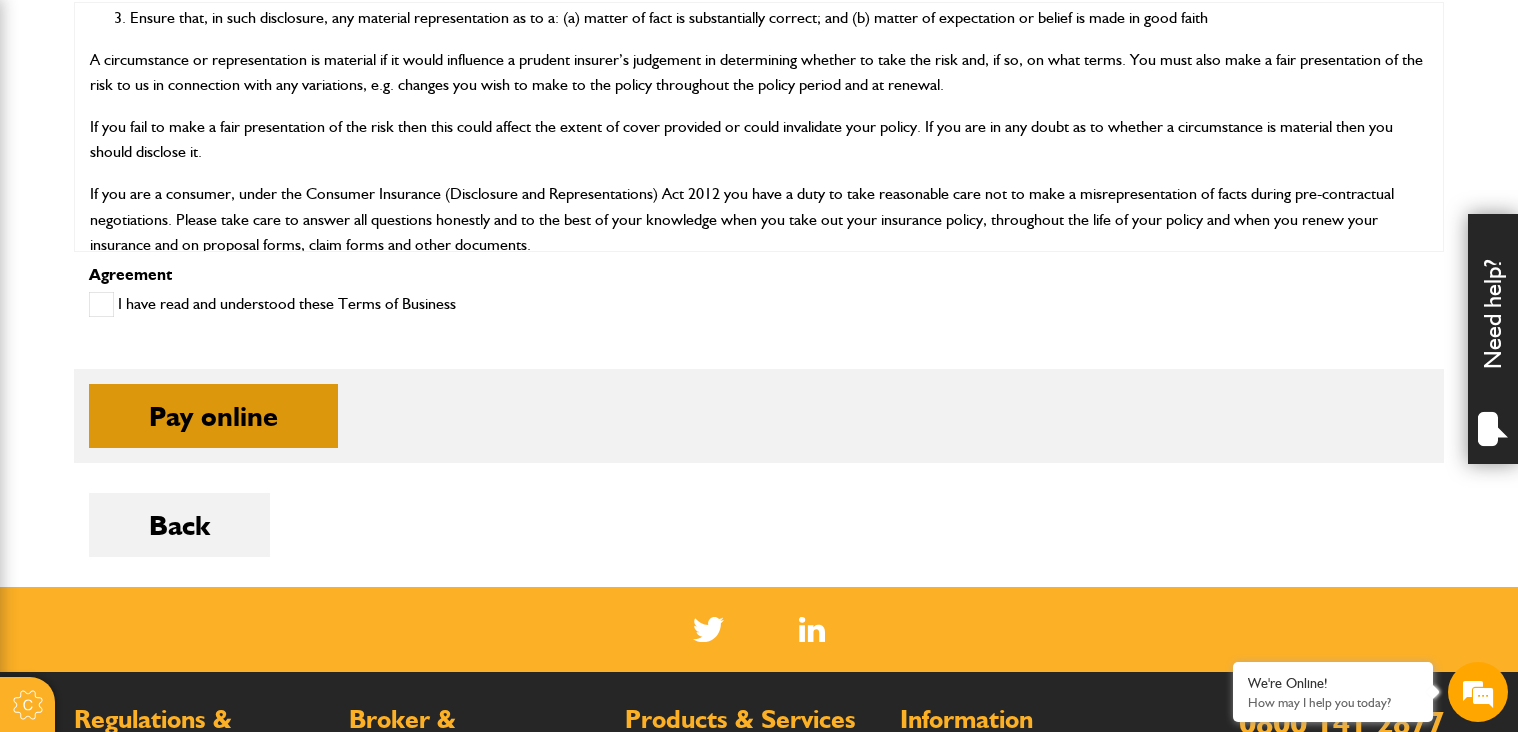 click on "Pay online" at bounding box center (213, 416) 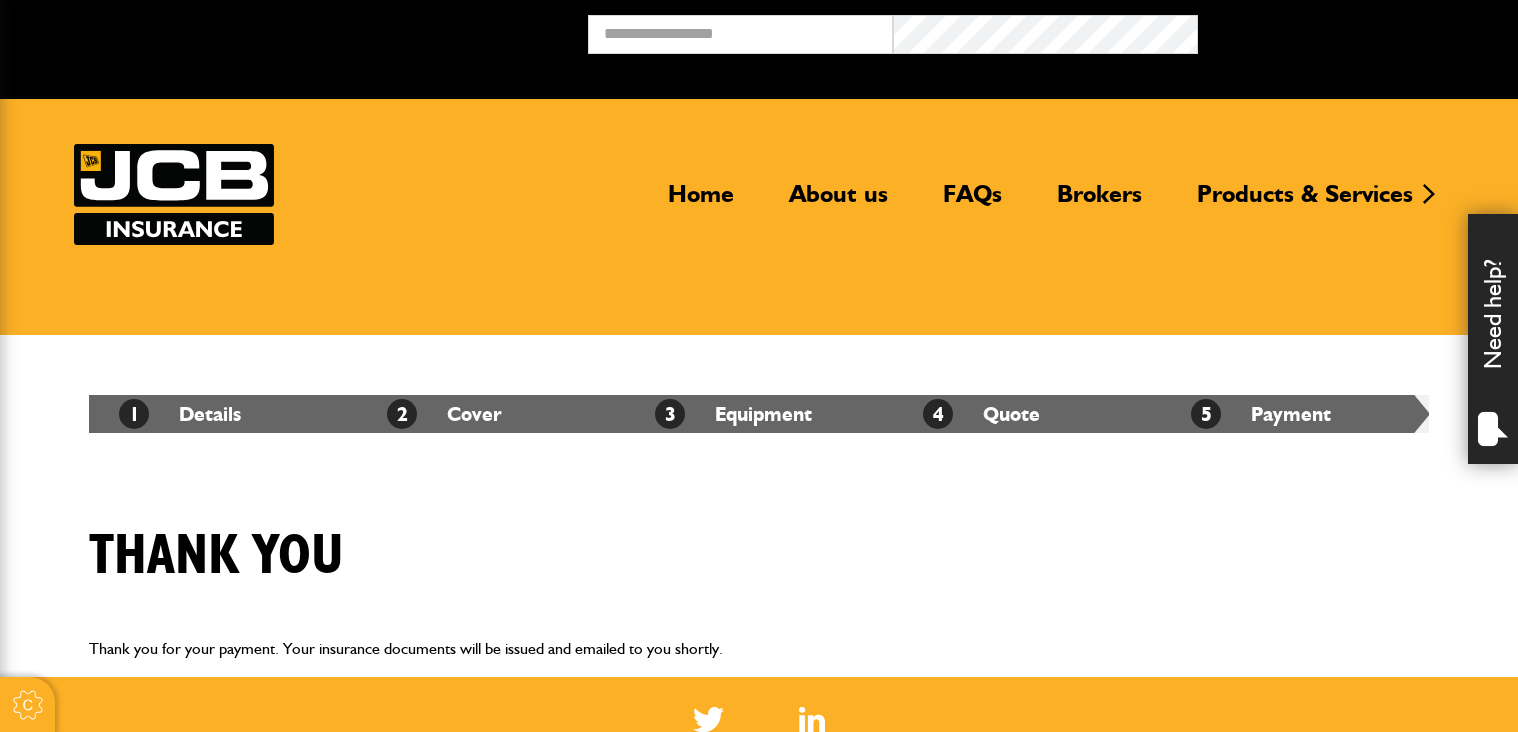 scroll, scrollTop: 0, scrollLeft: 0, axis: both 